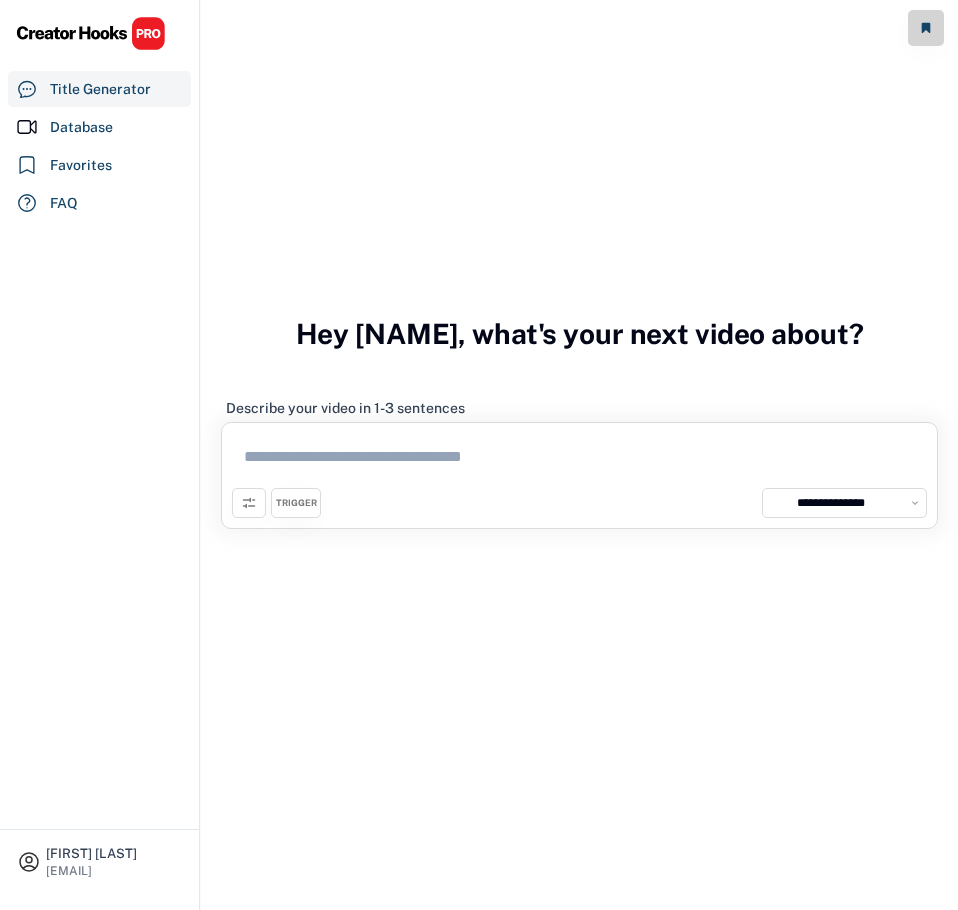 select on "**********" 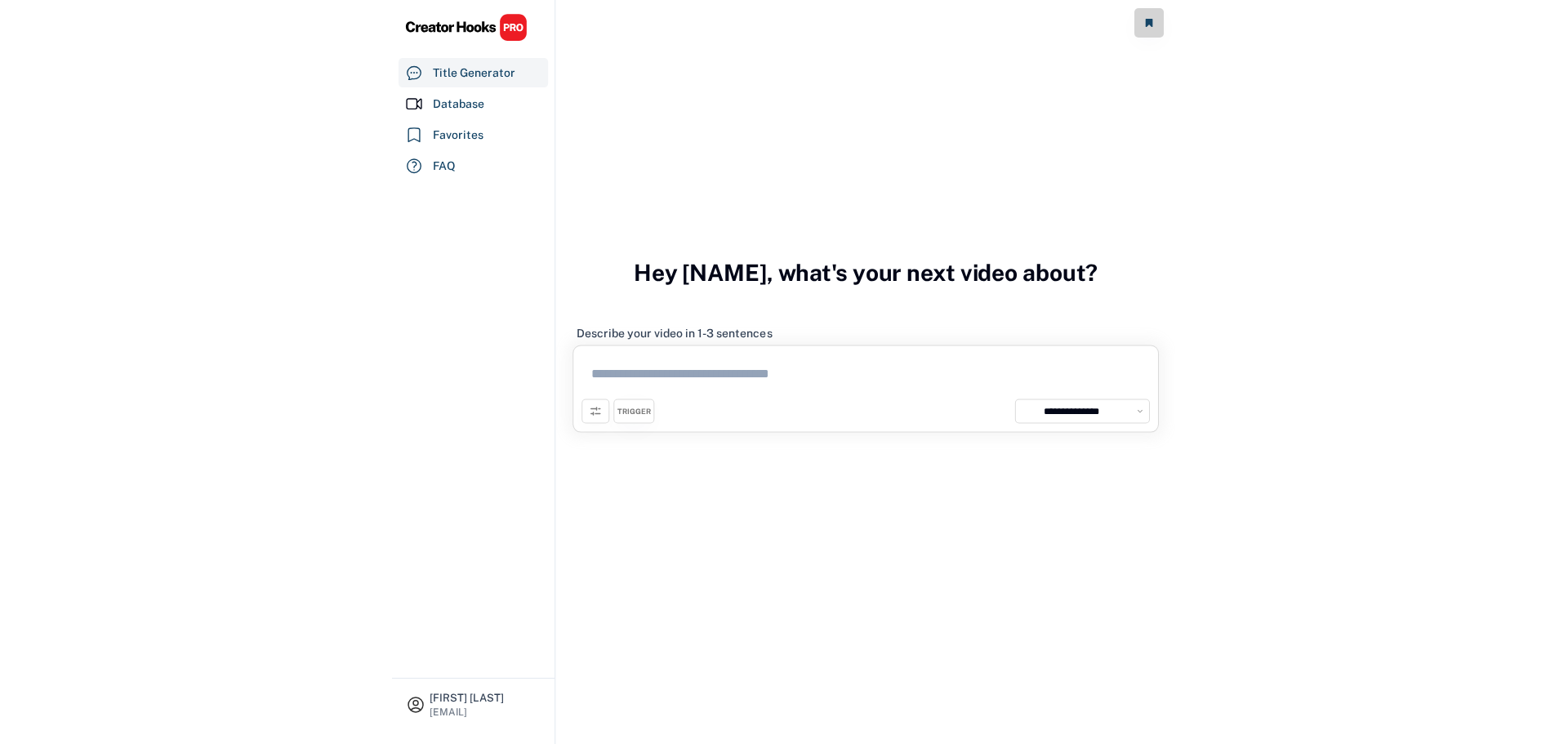 scroll, scrollTop: 0, scrollLeft: 0, axis: both 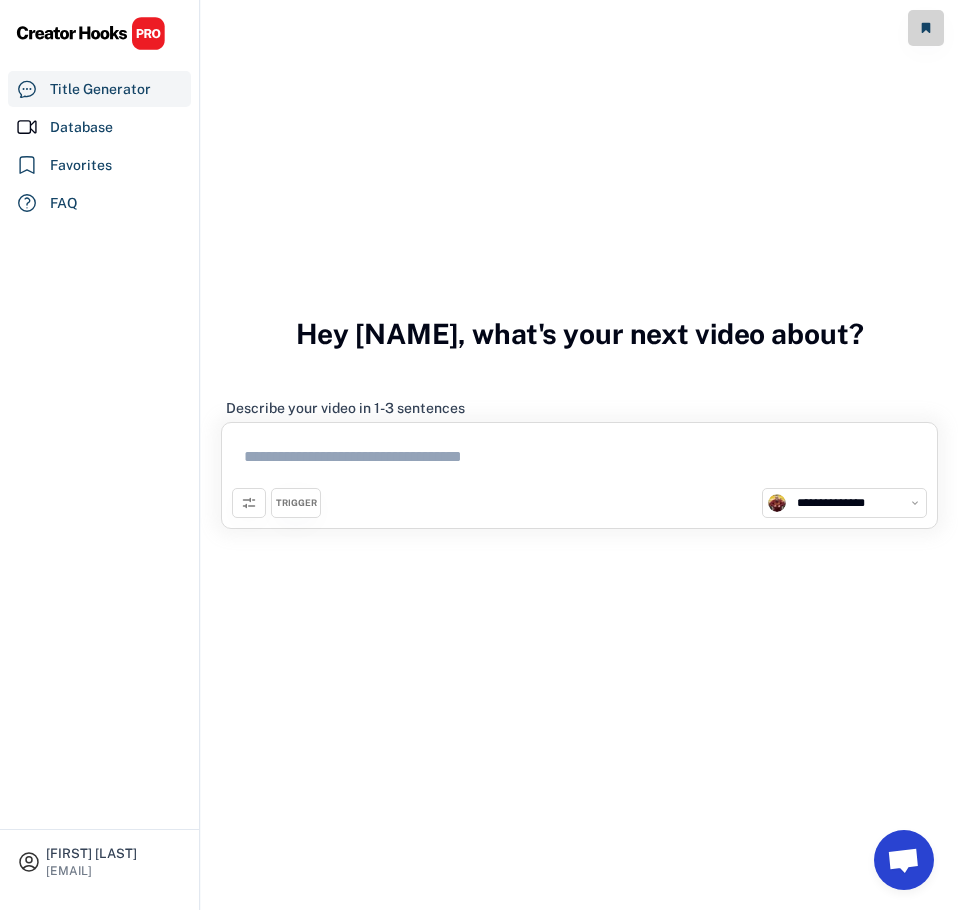 click at bounding box center (579, 460) 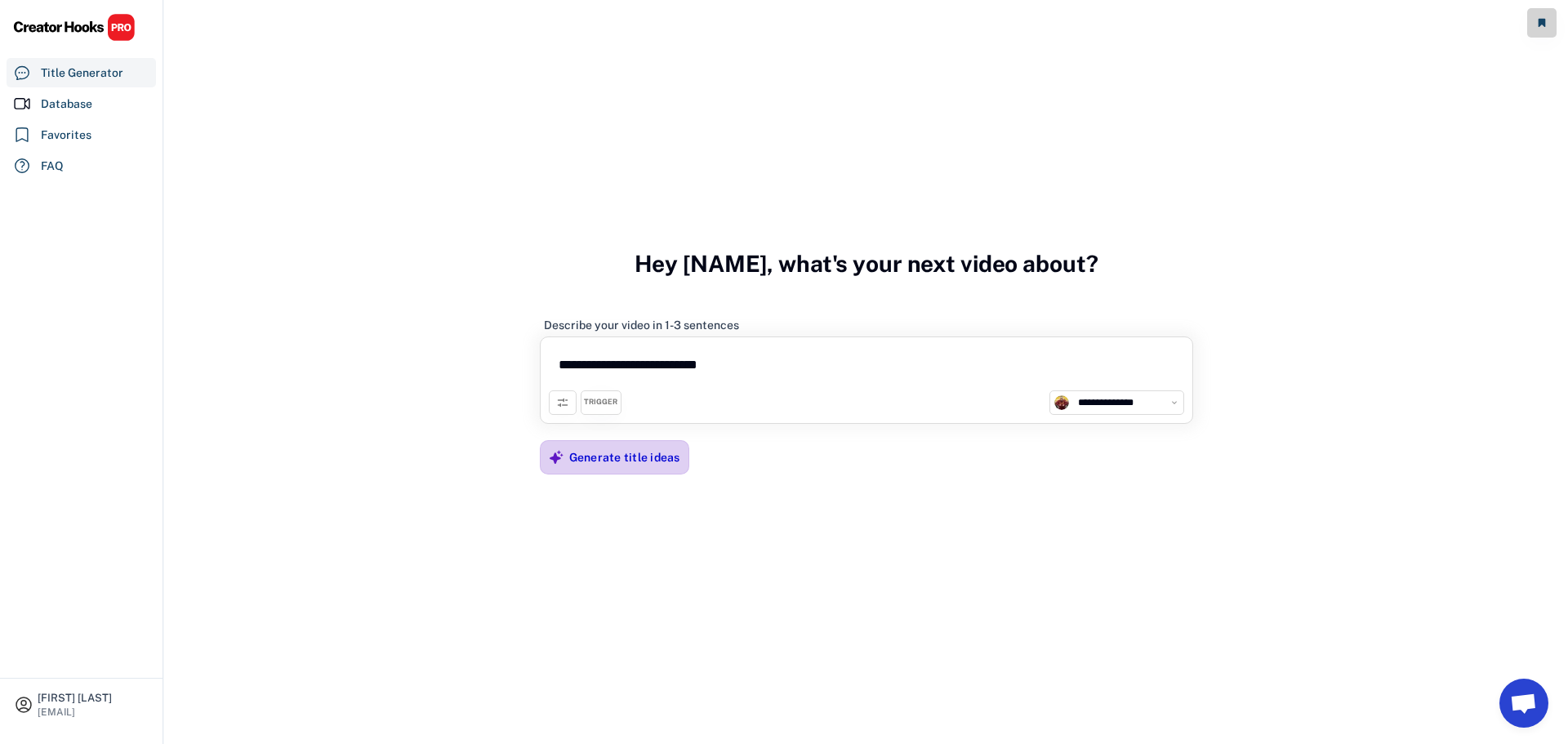 type on "**********" 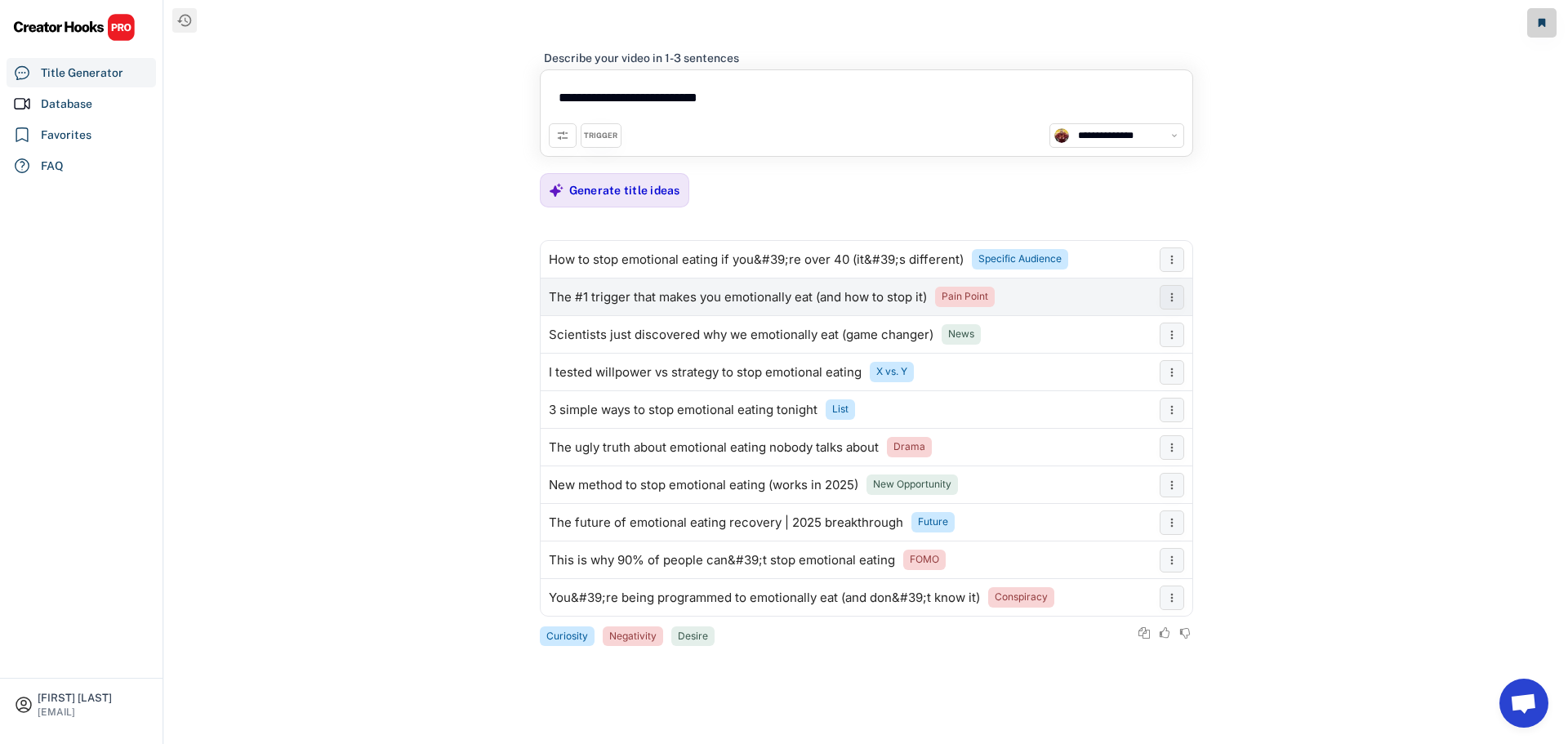 click on "The #1 trigger that makes you emotionally eat (and how to stop it)" at bounding box center (737, 297) 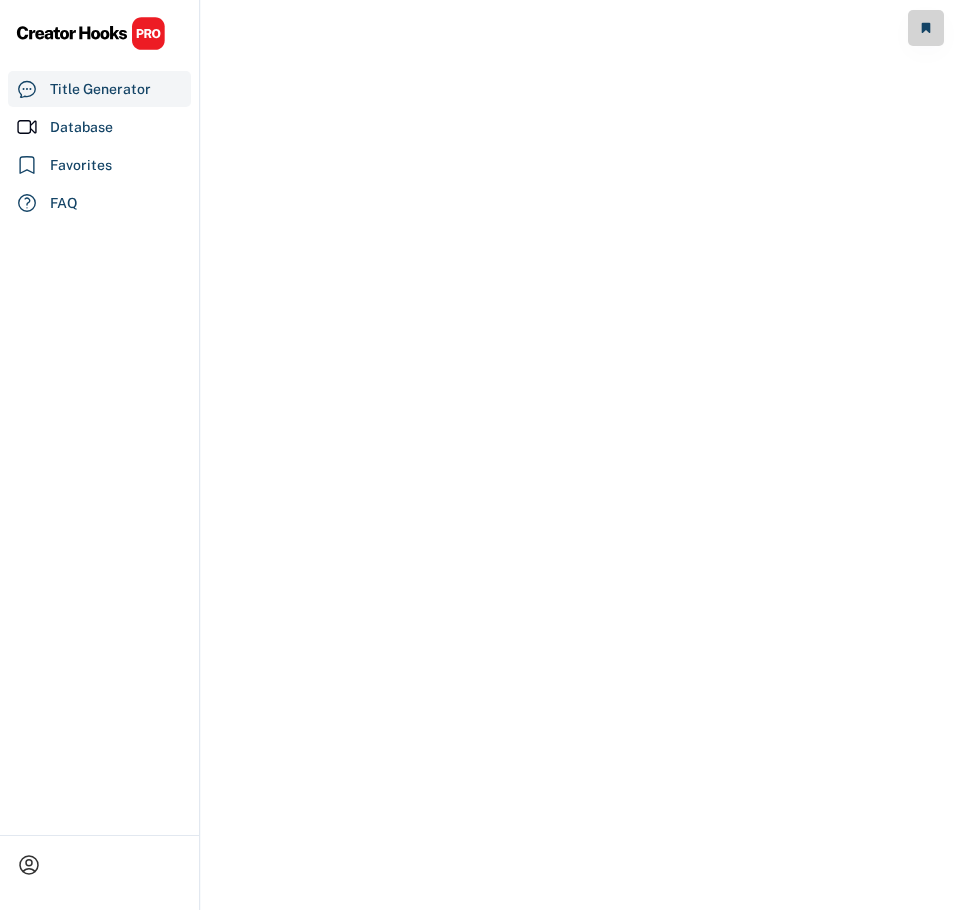 scroll, scrollTop: 0, scrollLeft: 0, axis: both 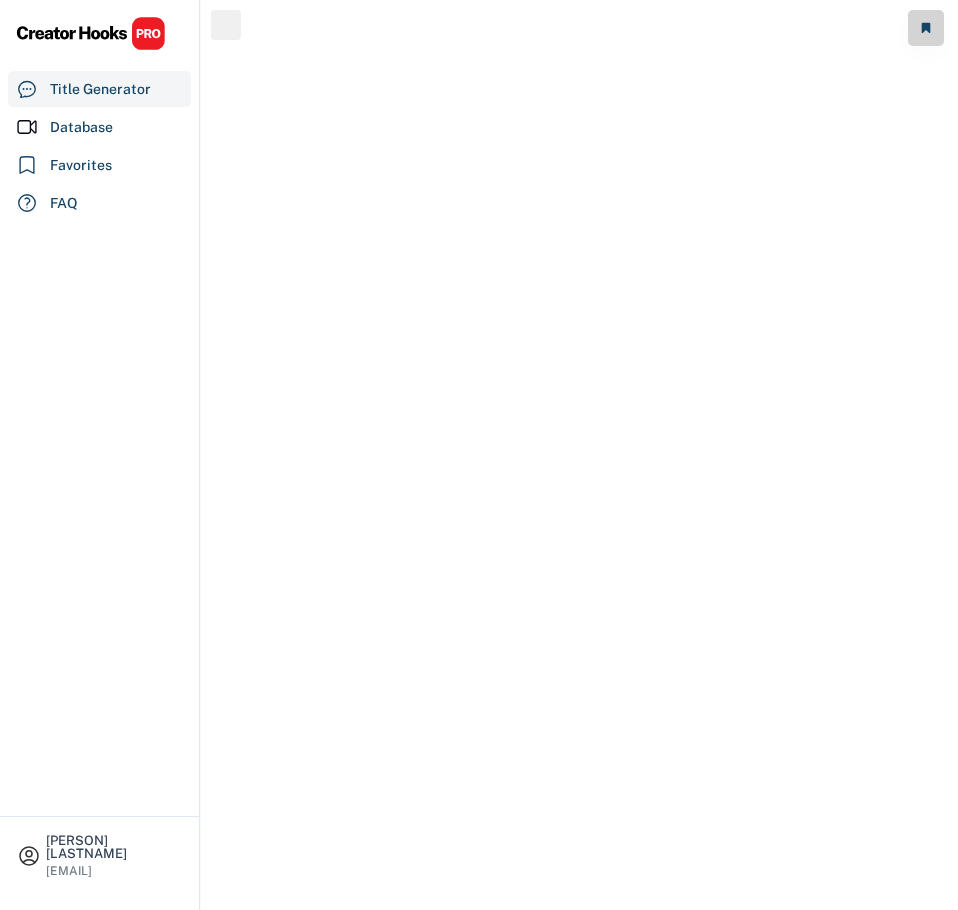 select on "**********" 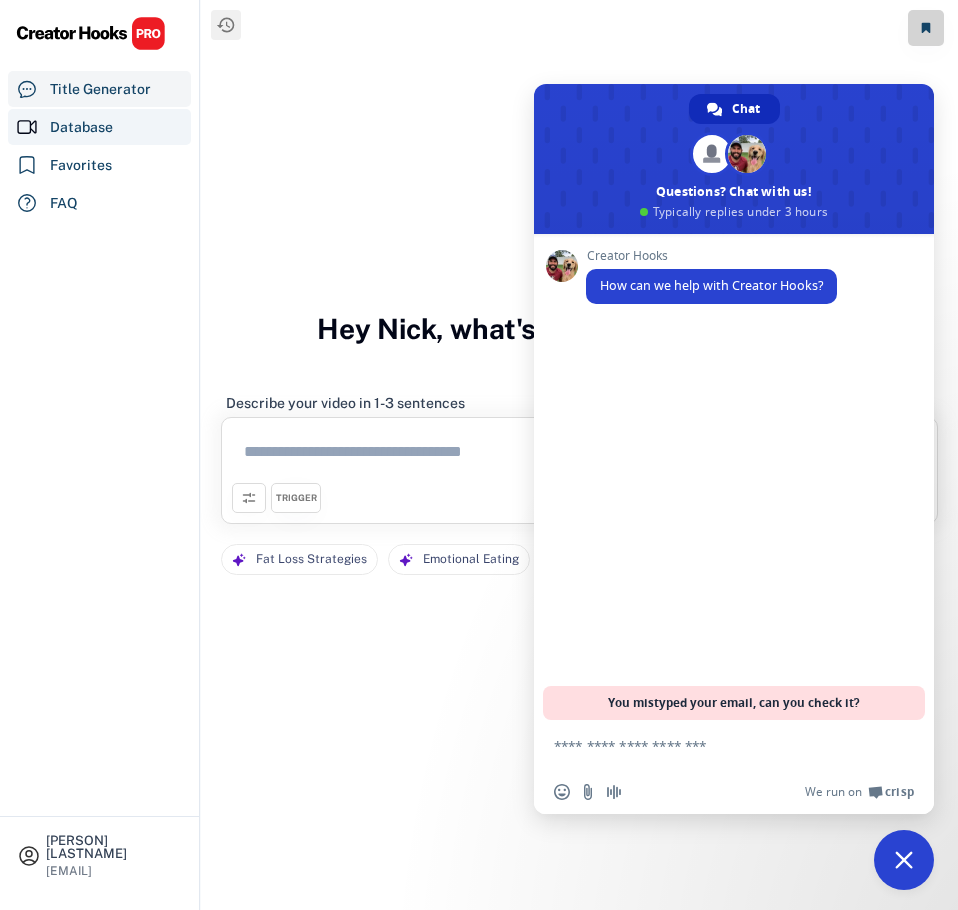 click on "Database" at bounding box center (99, 127) 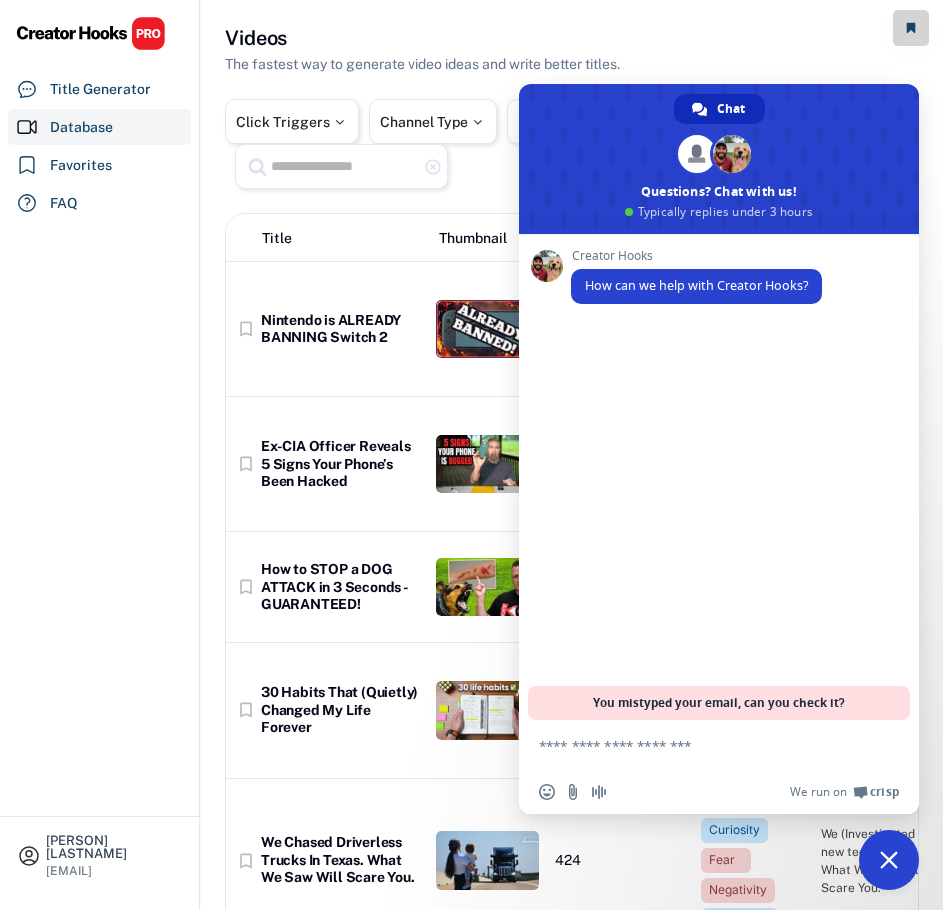 click on "Videos The fastest way to generate video ideas and write better titles." at bounding box center [572, 49] 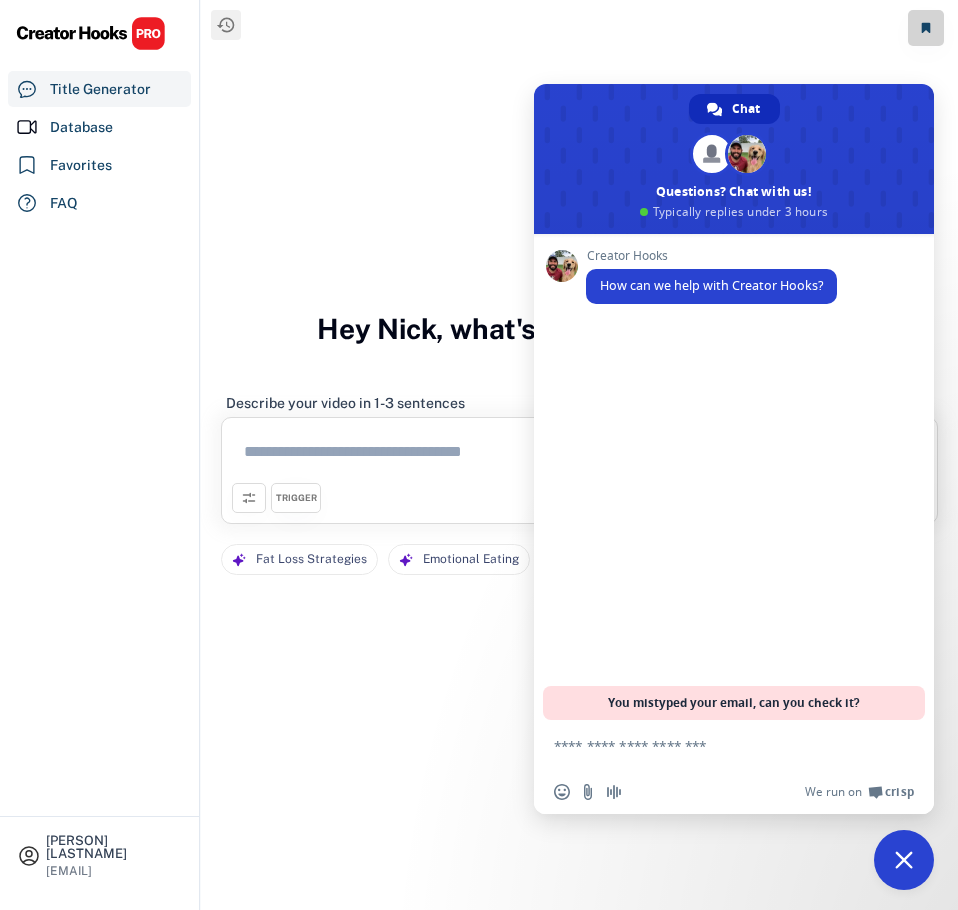 click at bounding box center [579, 455] 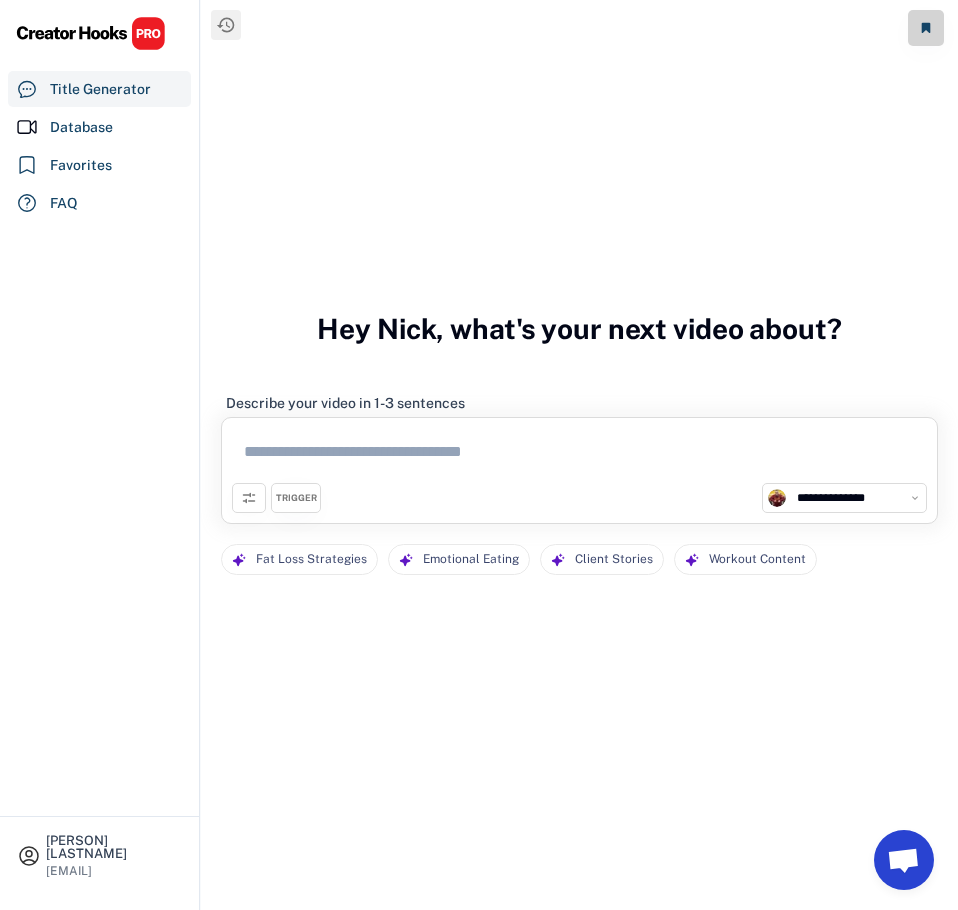 click at bounding box center (579, 455) 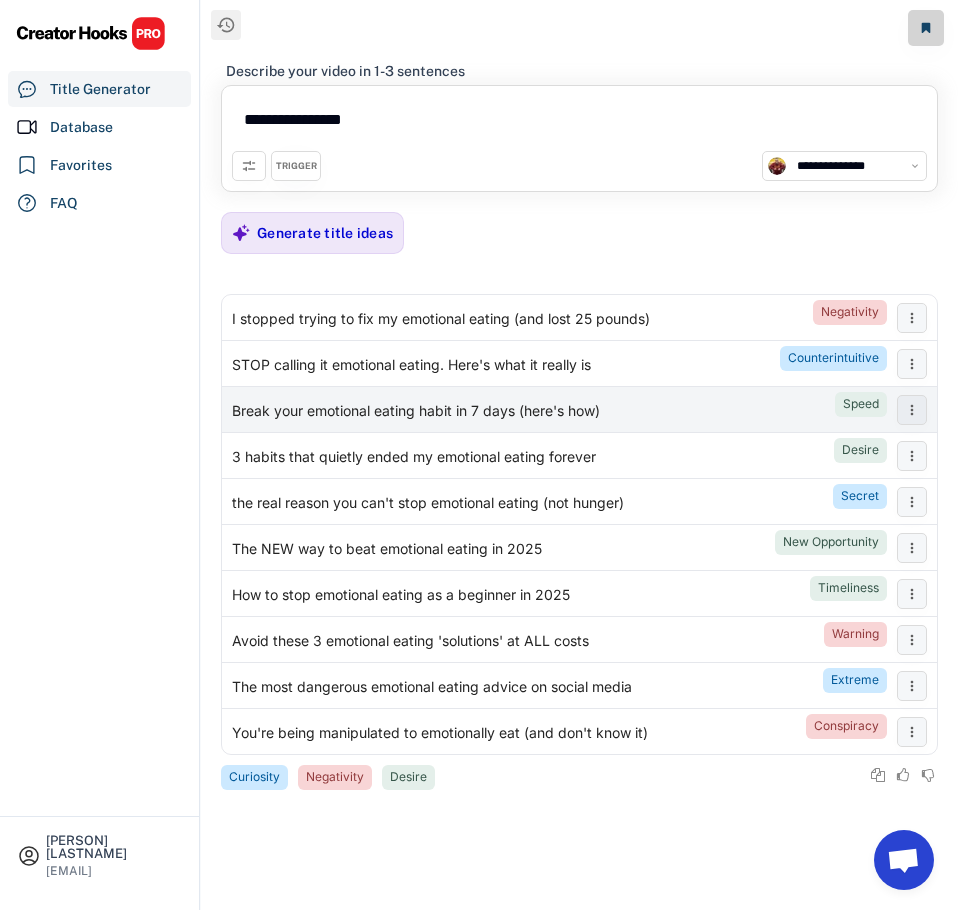 click on "Break your emotional eating habit in 7 days (here's how)" at bounding box center (416, 412) 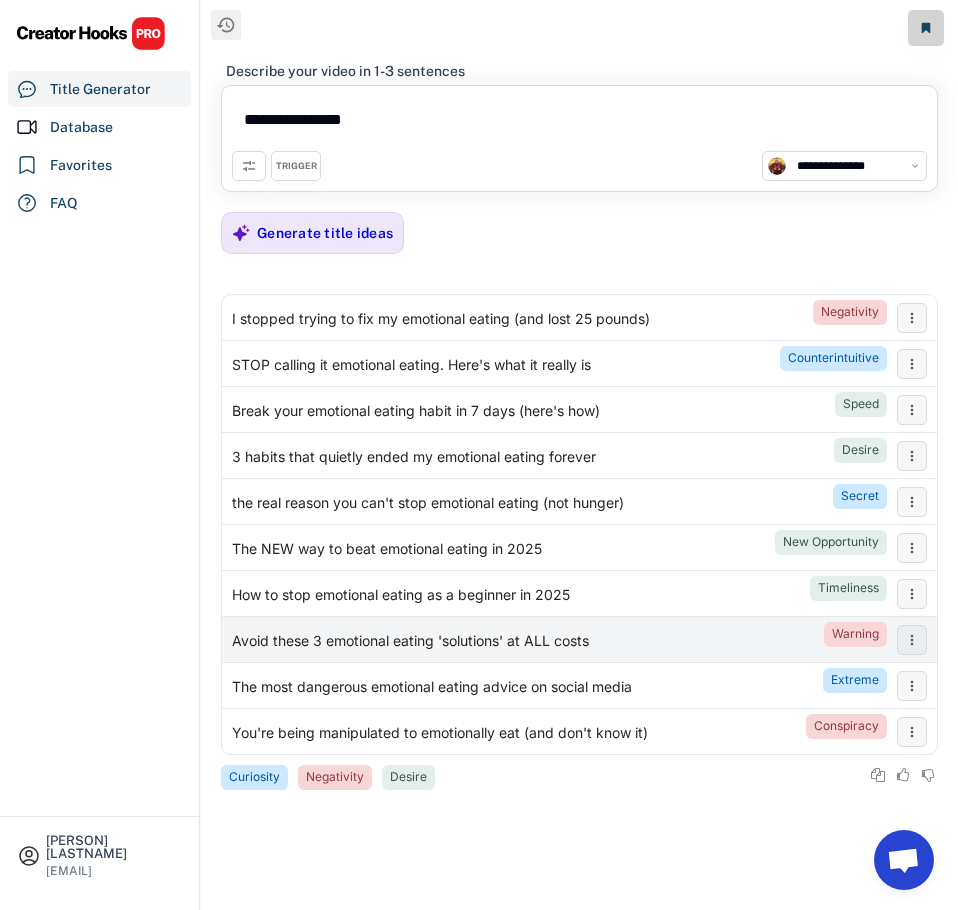 click on "Avoid these 3 emotional eating 'solutions' at ALL costs Warning" at bounding box center [554, 640] 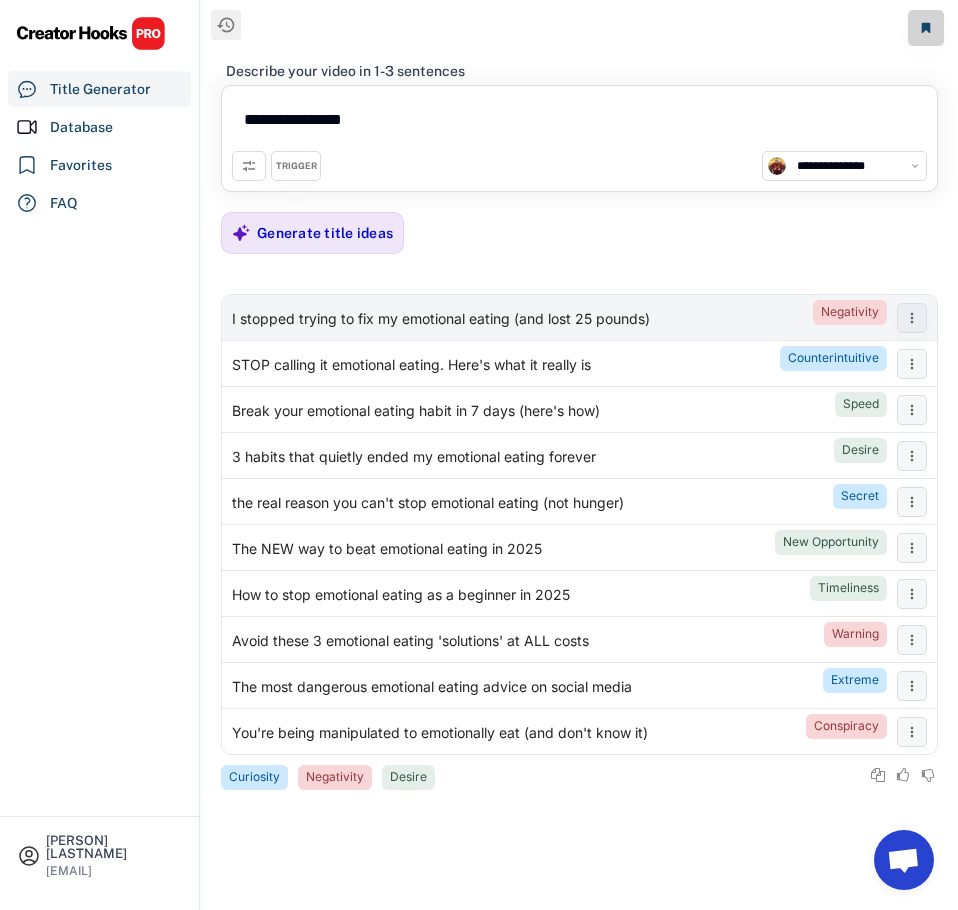 click at bounding box center (912, 318) 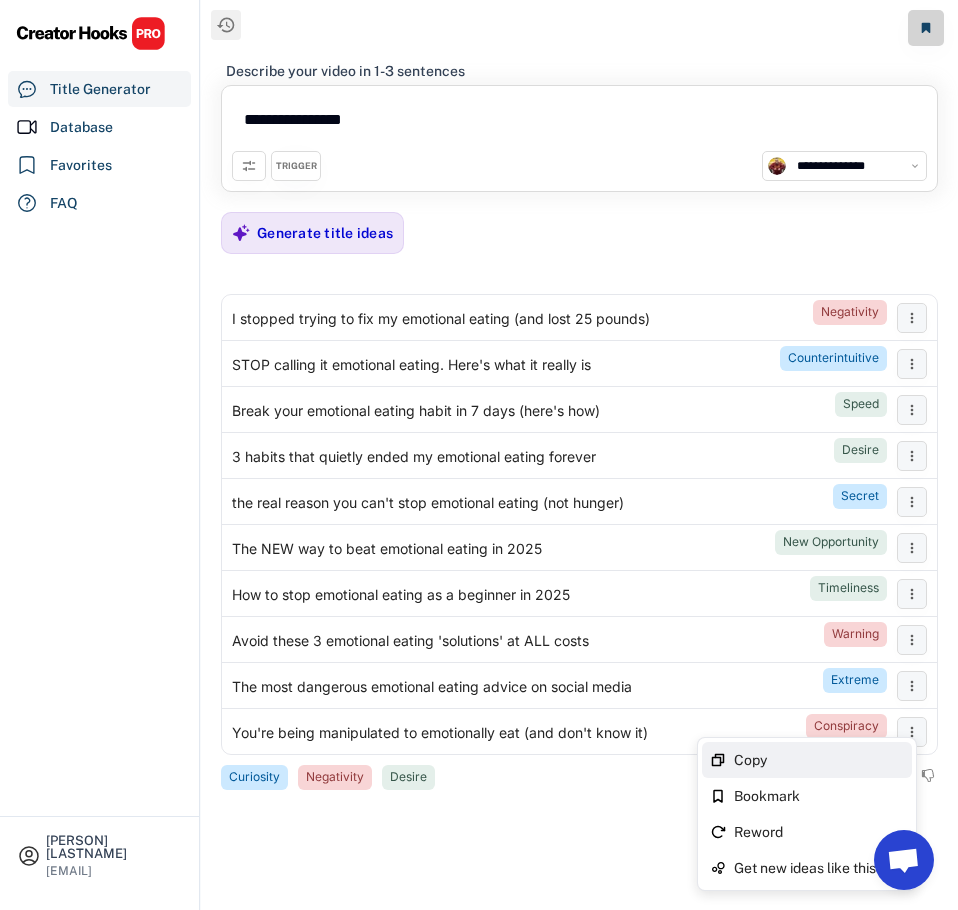 click on "Copy" at bounding box center [819, 760] 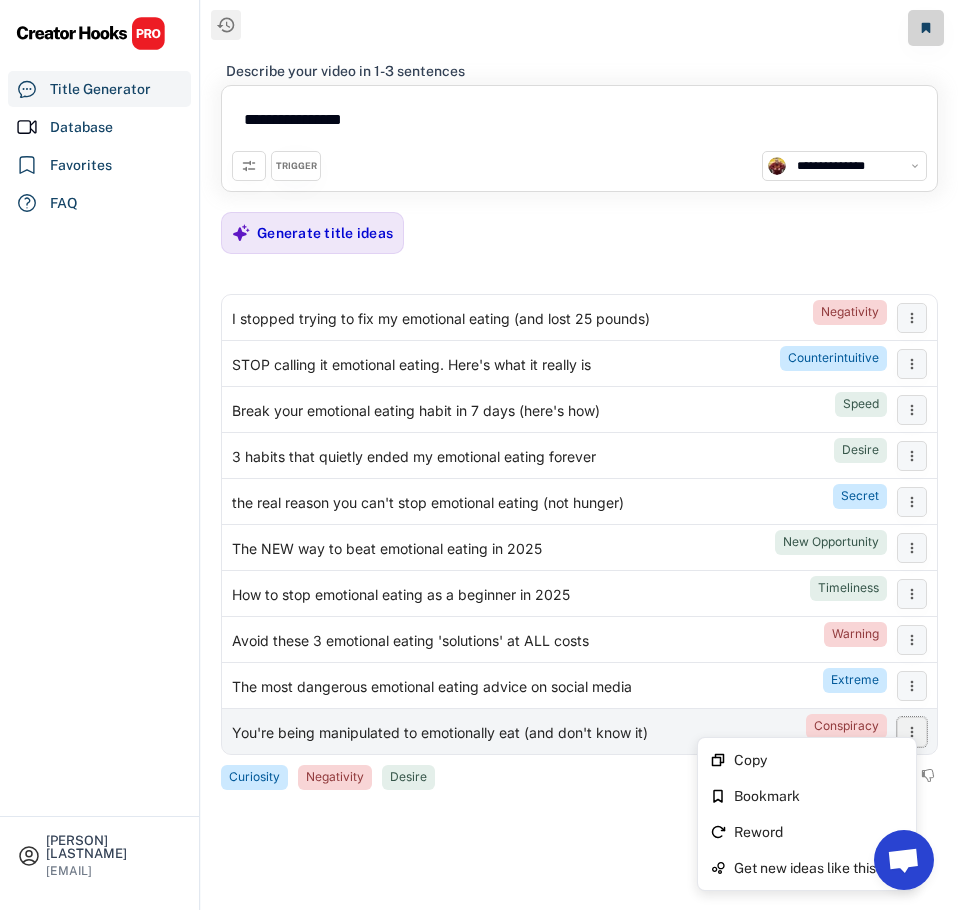 click 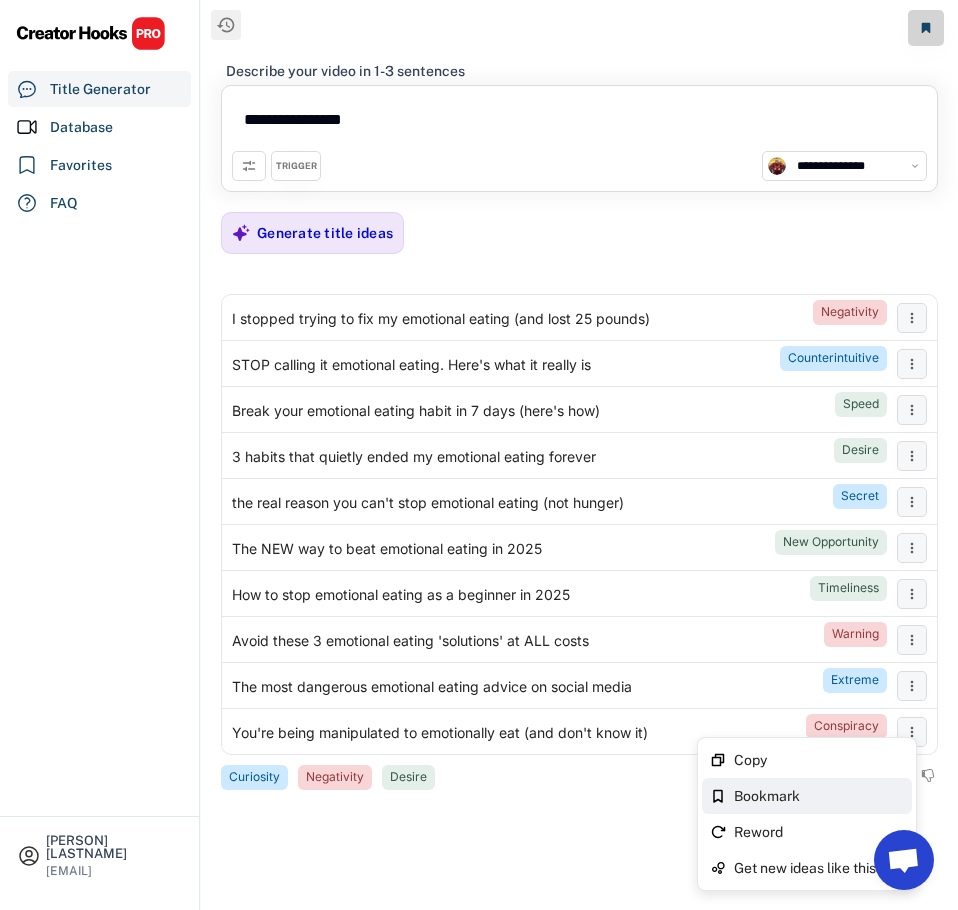 click on "Bookmark" at bounding box center (819, 796) 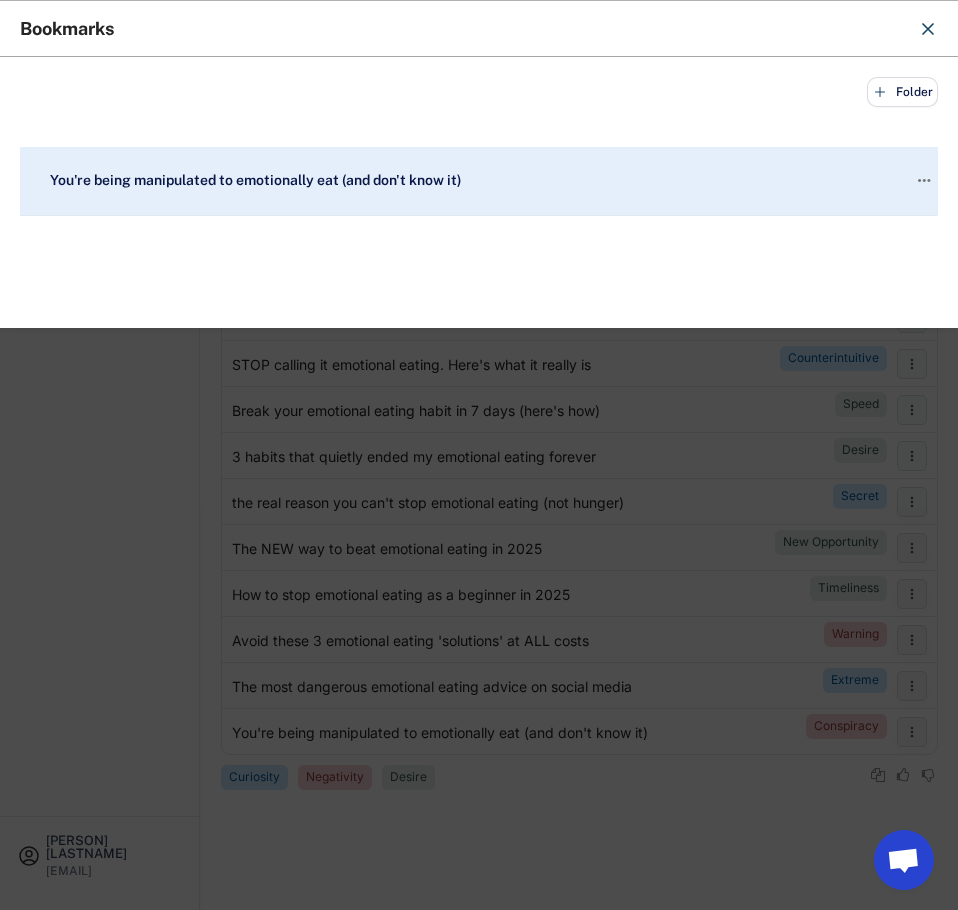 click 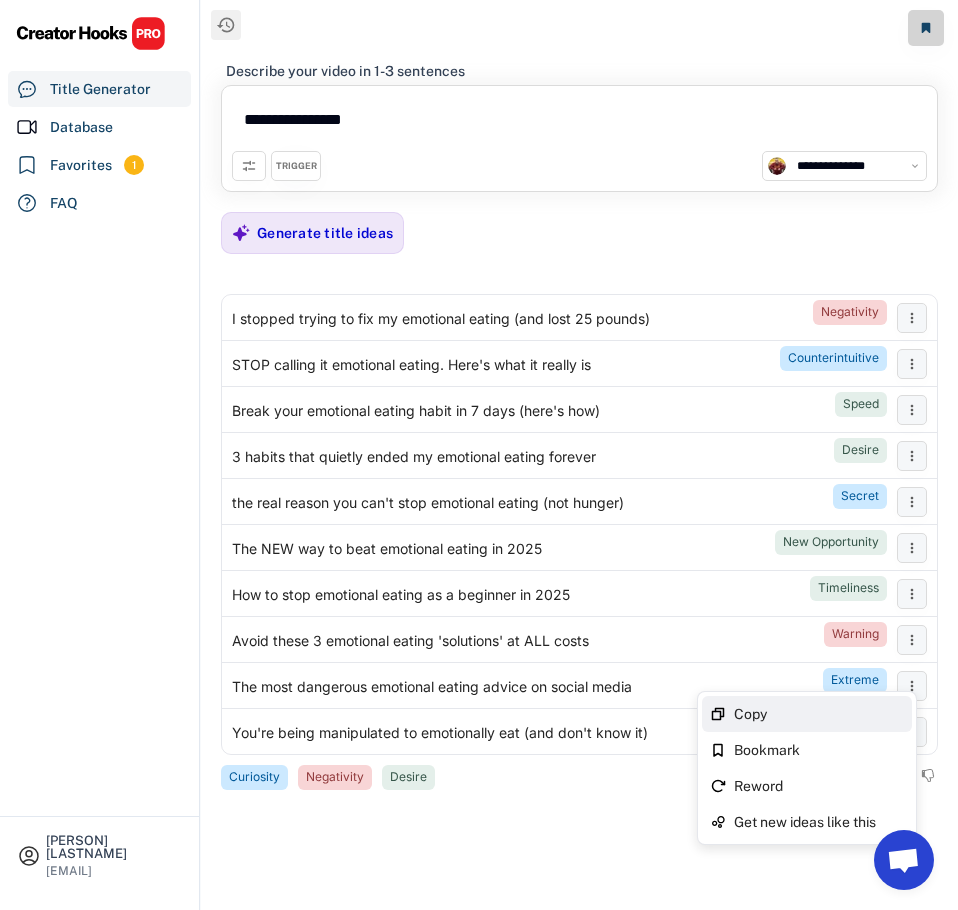 click on "Copy" at bounding box center (819, 714) 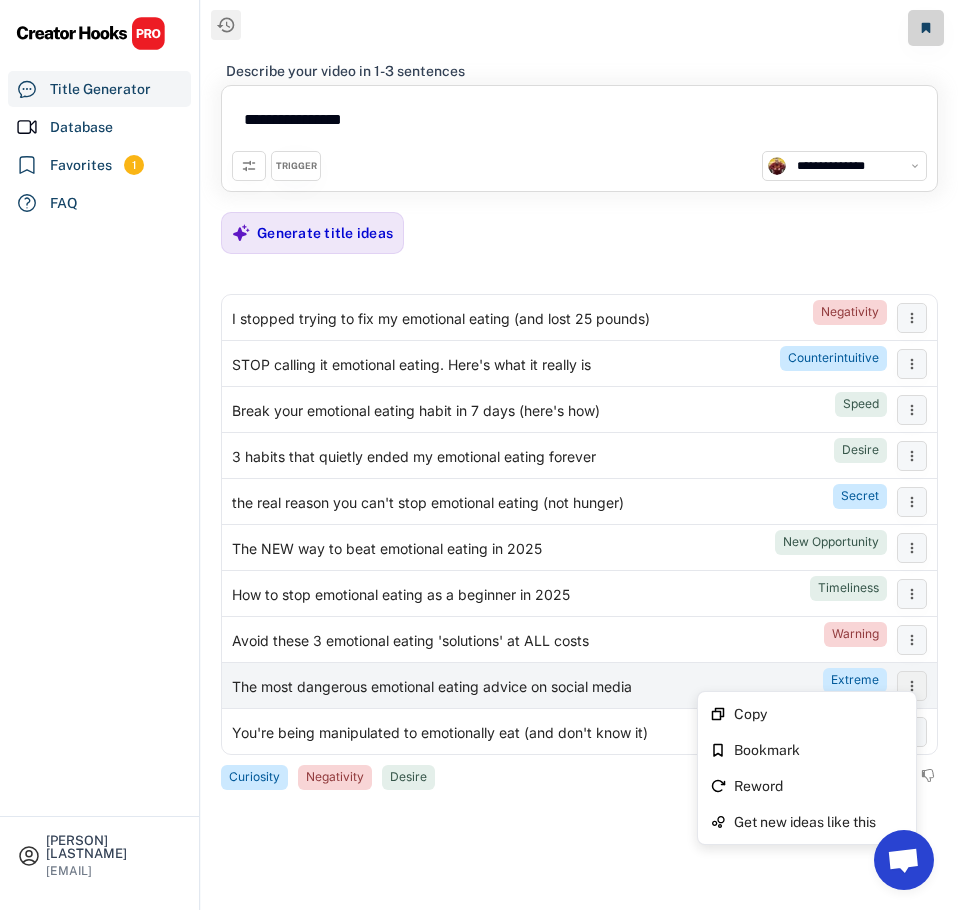 click 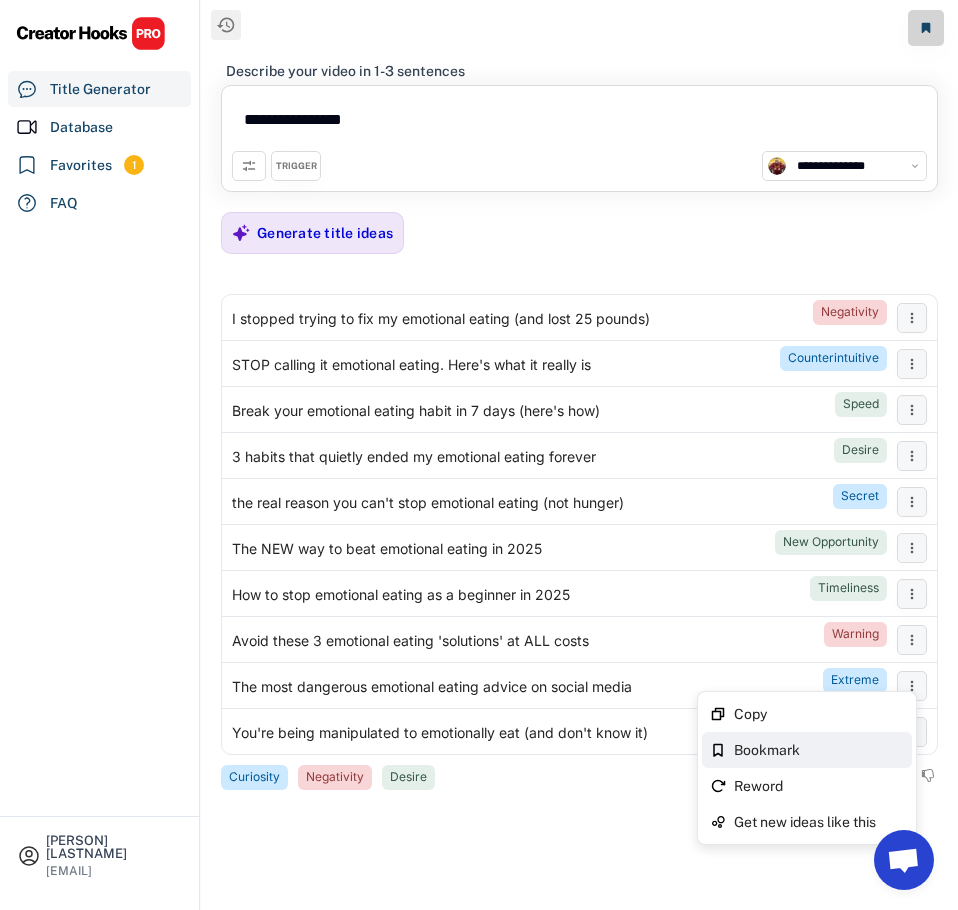 click on "Bookmark" at bounding box center [819, 750] 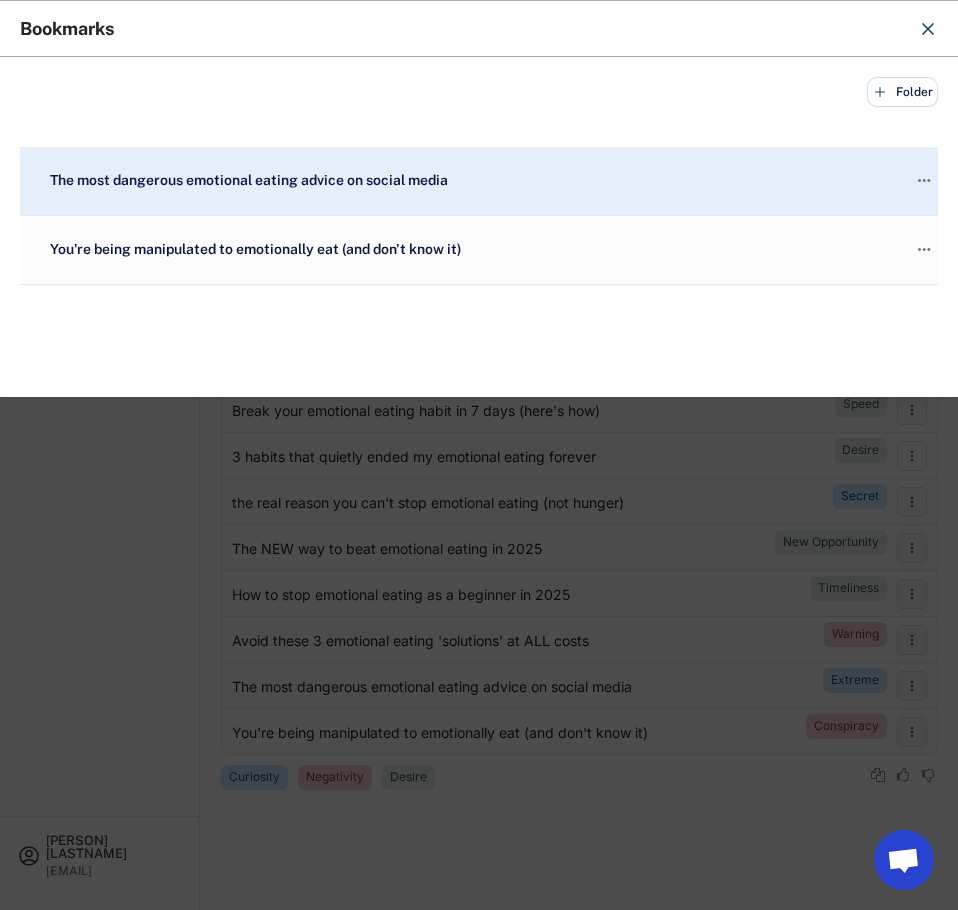 click at bounding box center (479, 455) 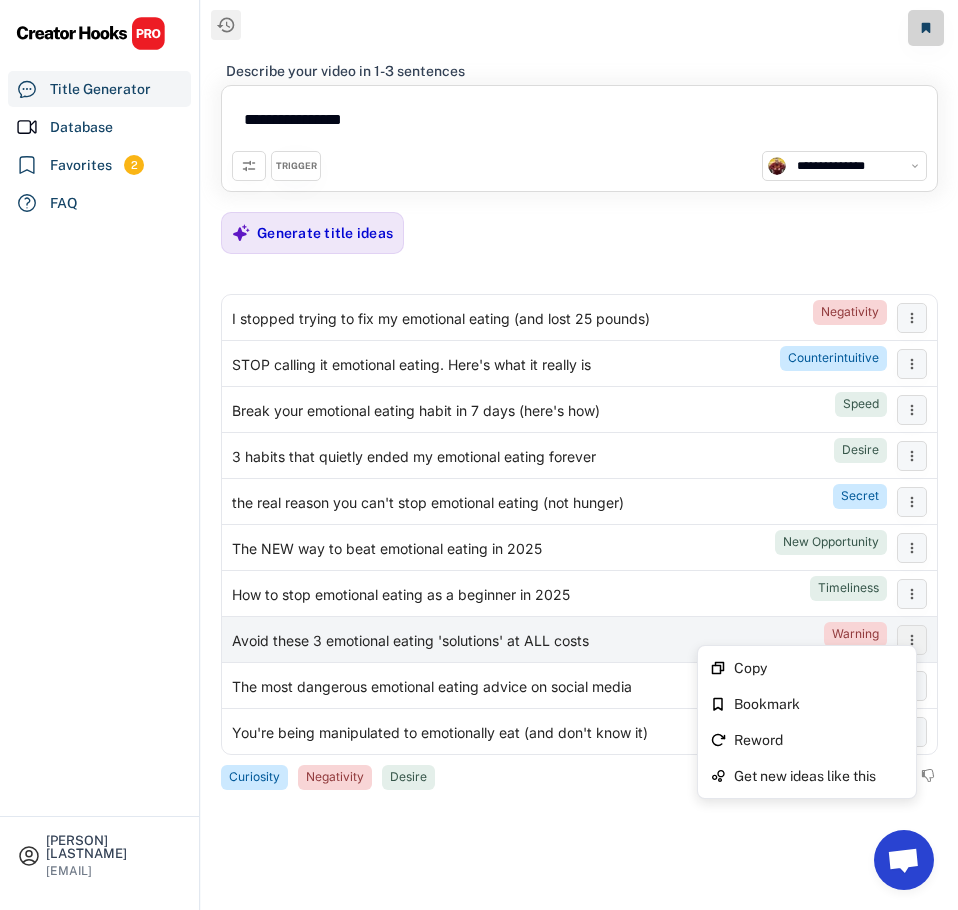 click 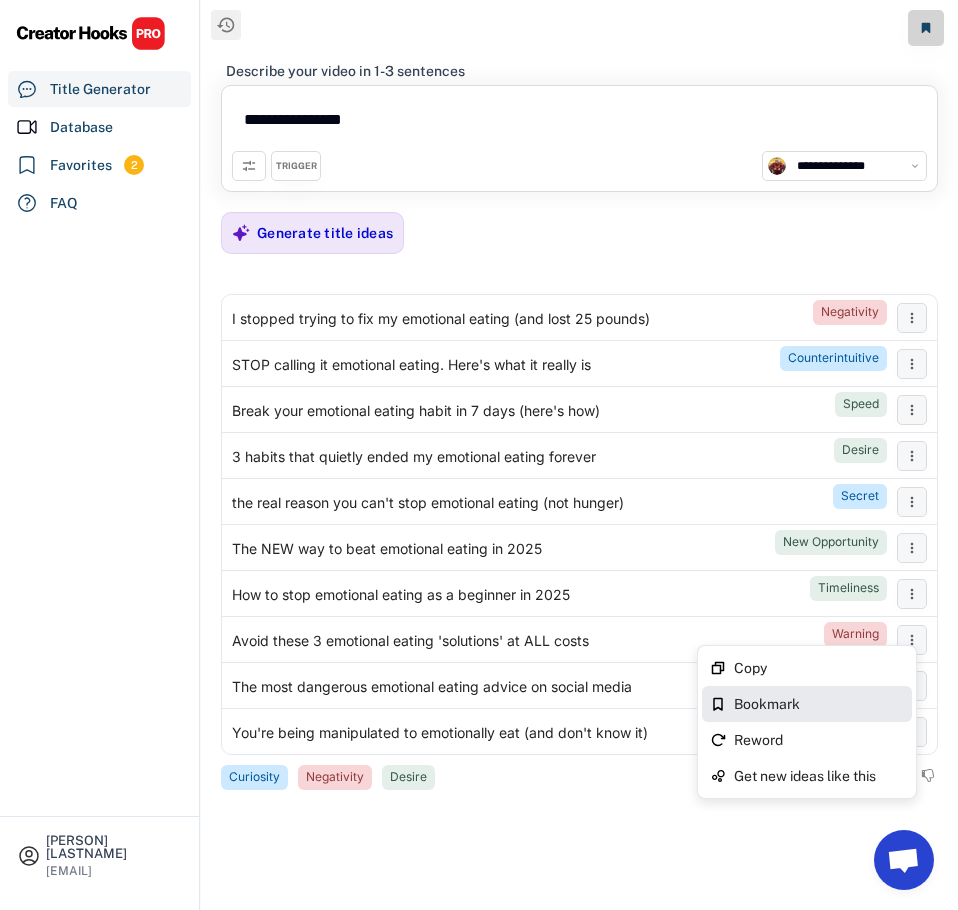 click on "Bookmark" at bounding box center (807, 704) 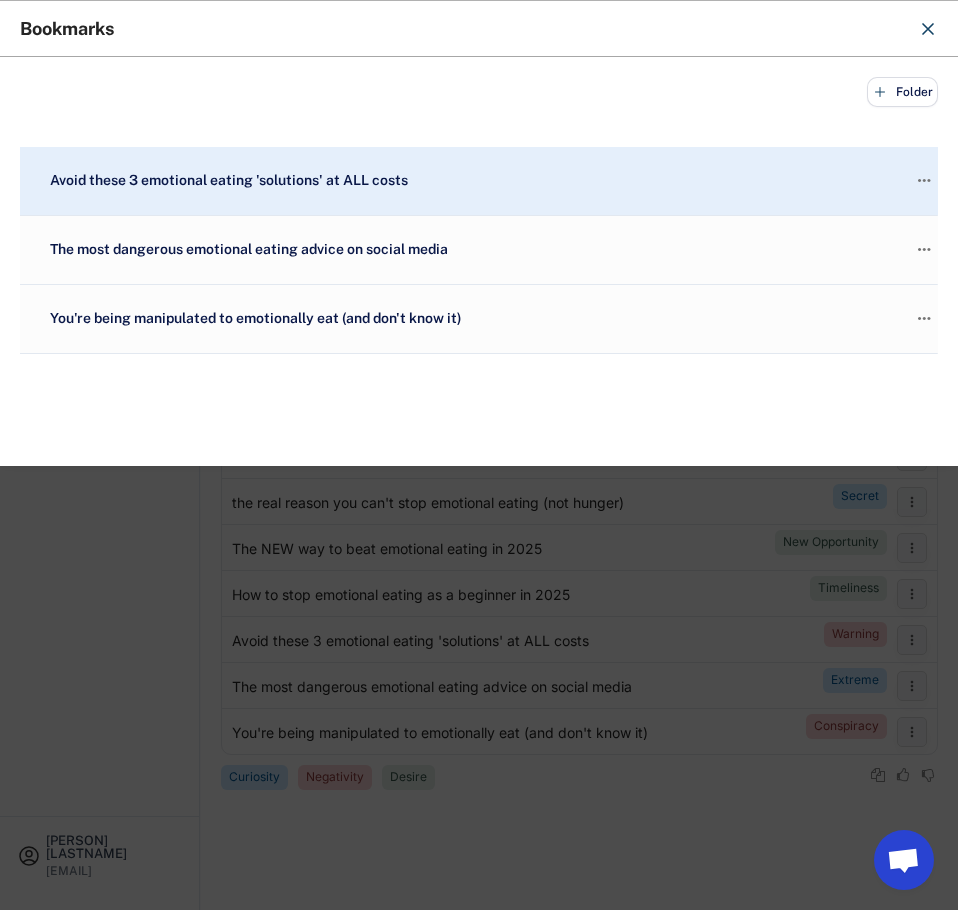 drag, startPoint x: 836, startPoint y: 694, endPoint x: 651, endPoint y: 644, distance: 191.63768 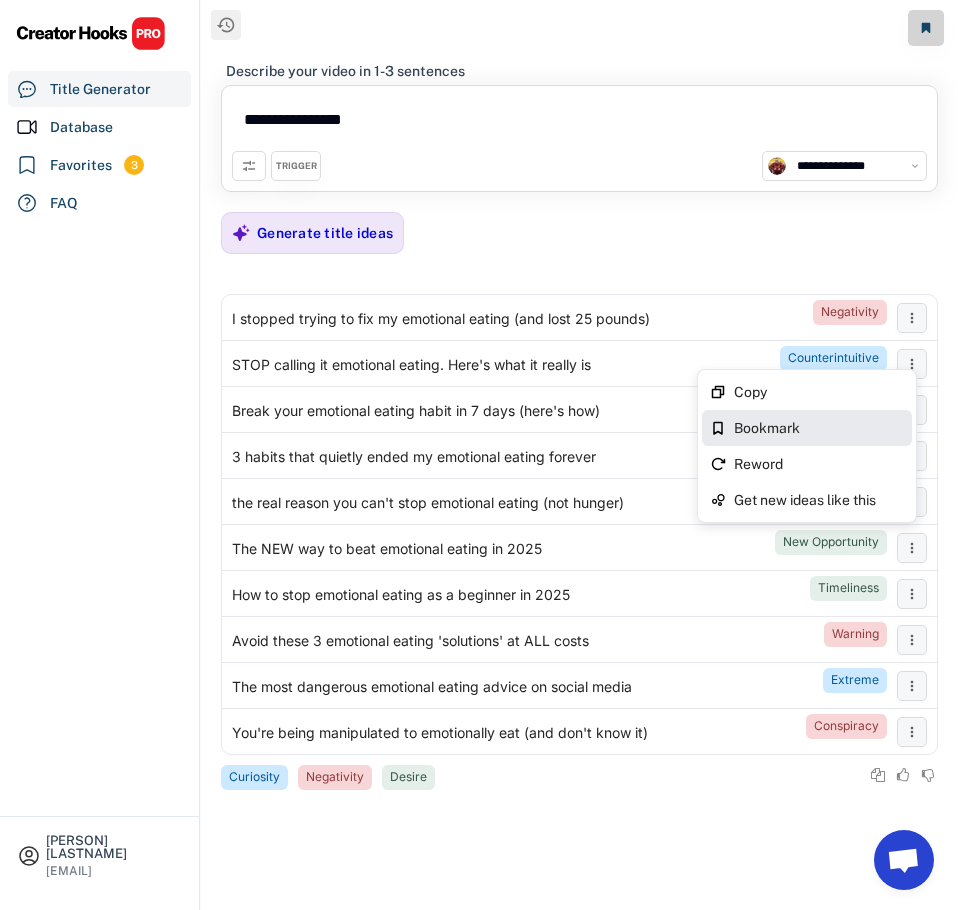 click on "Bookmark" at bounding box center (819, 428) 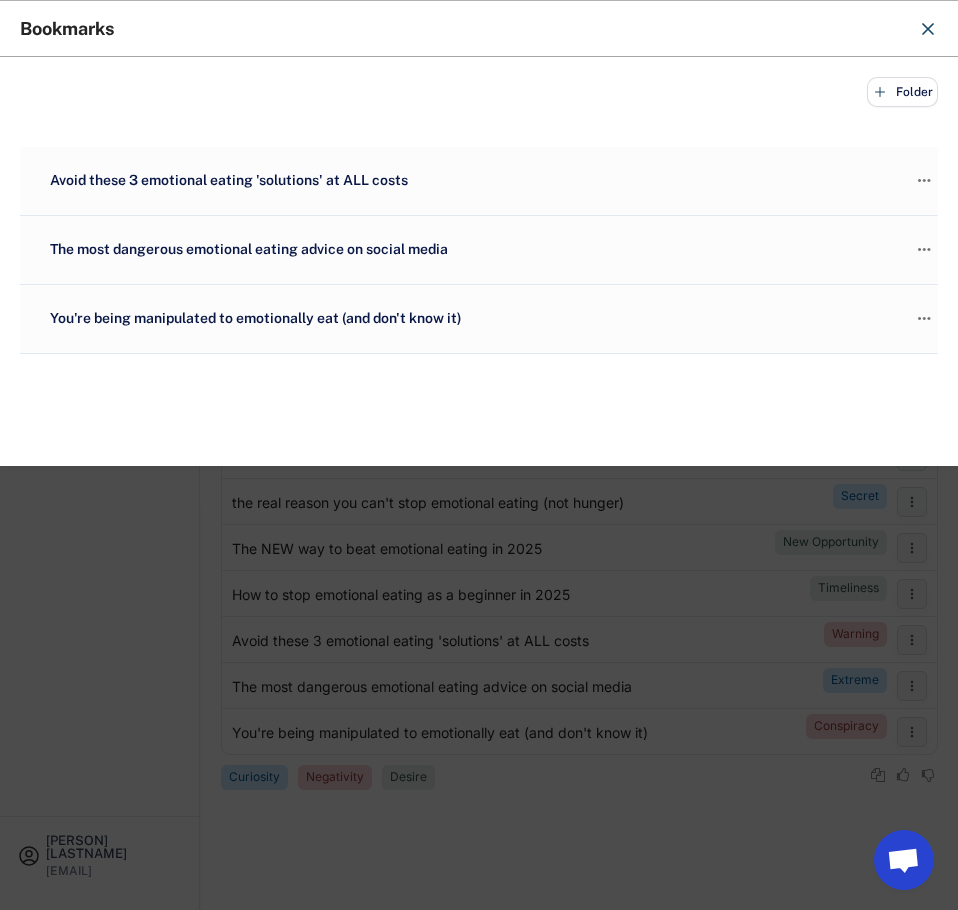 click at bounding box center [479, 455] 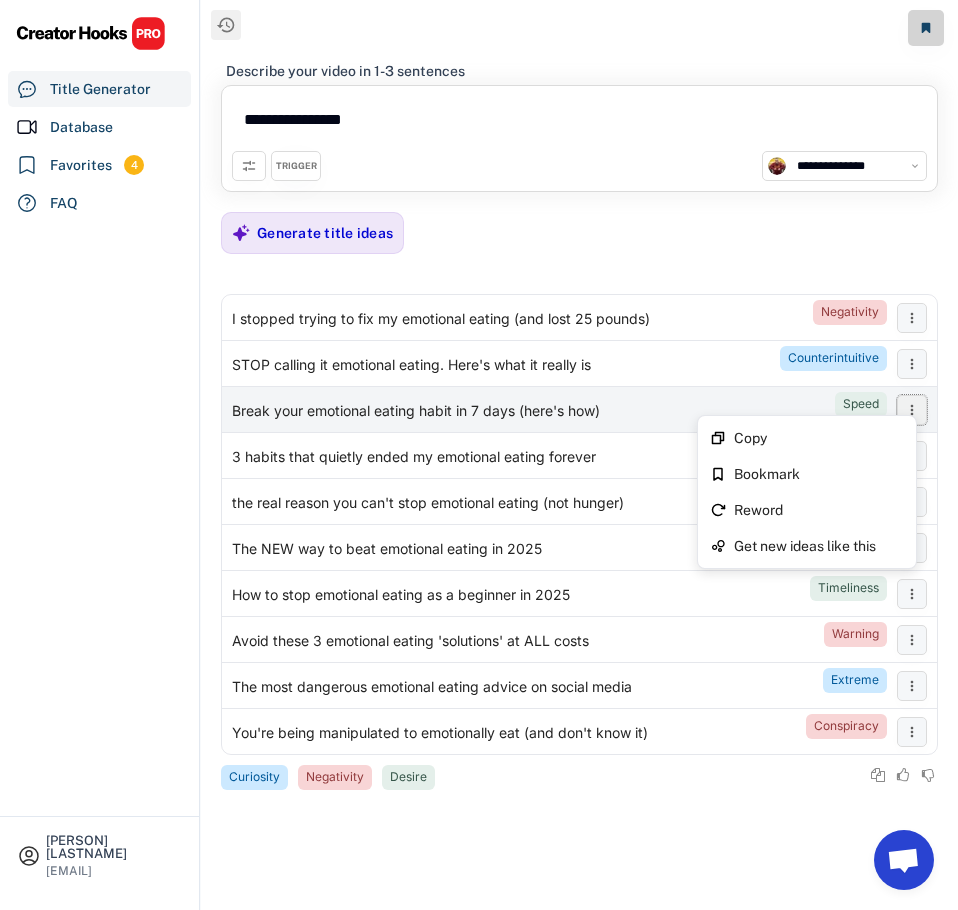 click at bounding box center [912, 410] 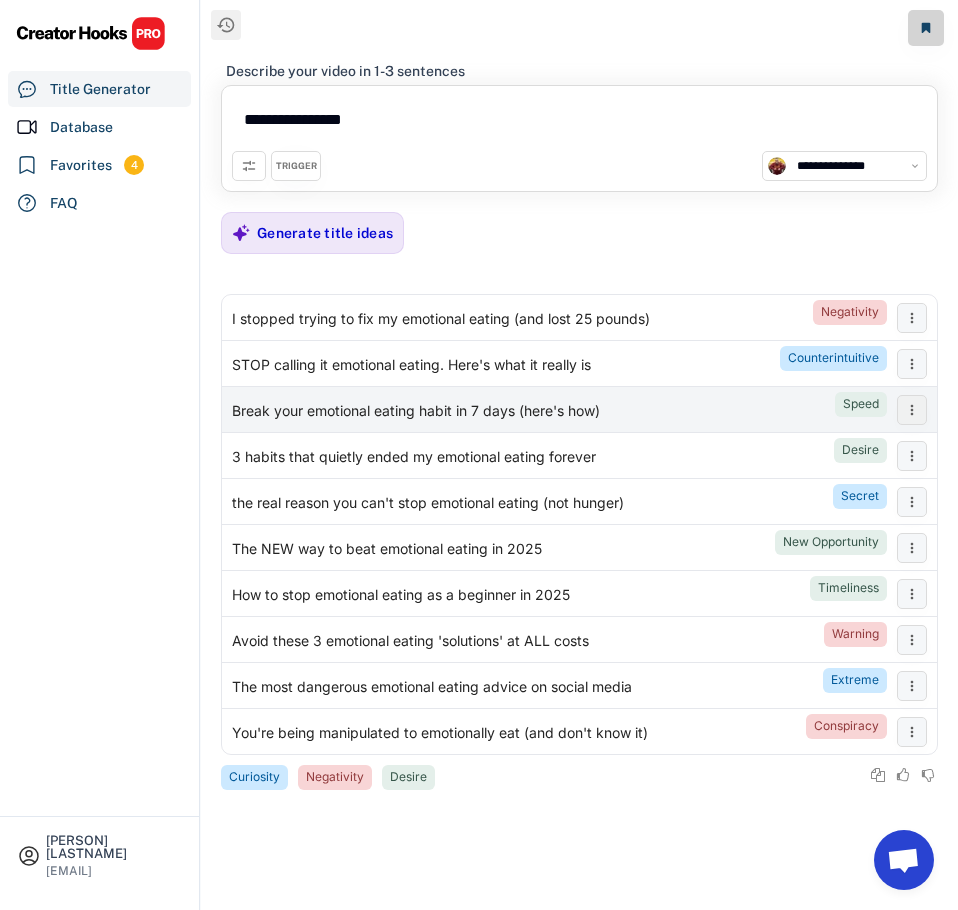 click 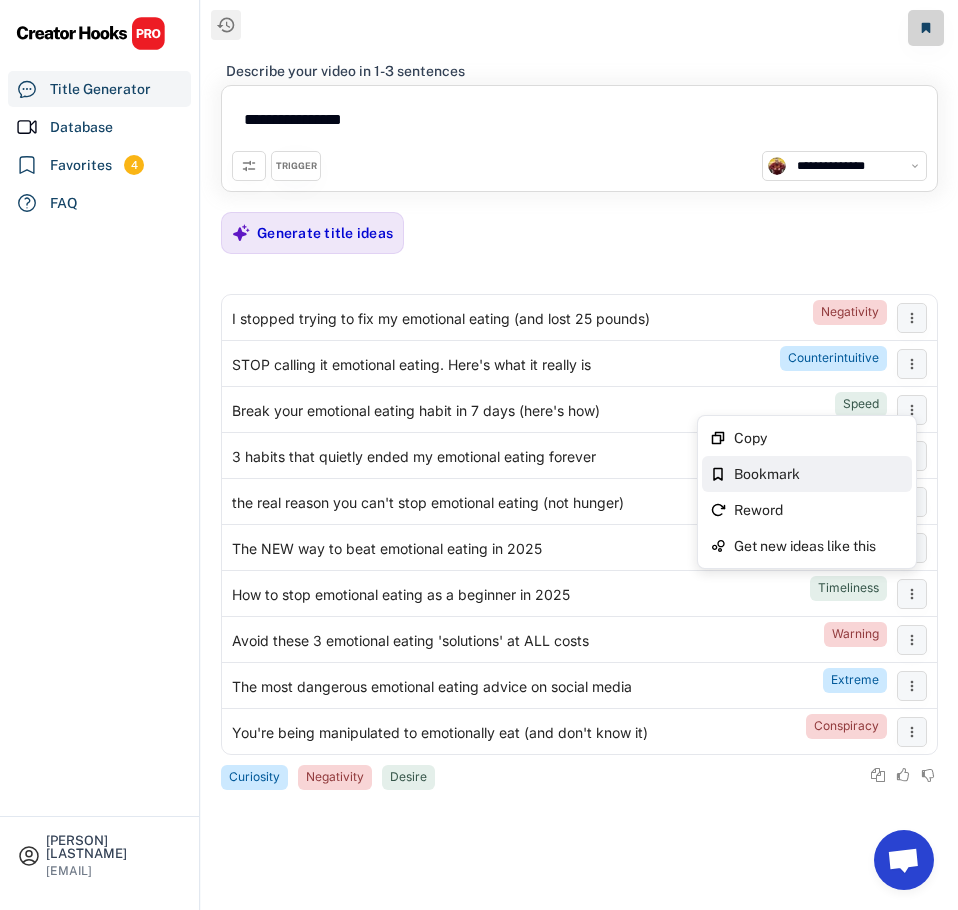 click on "Bookmark" at bounding box center (807, 474) 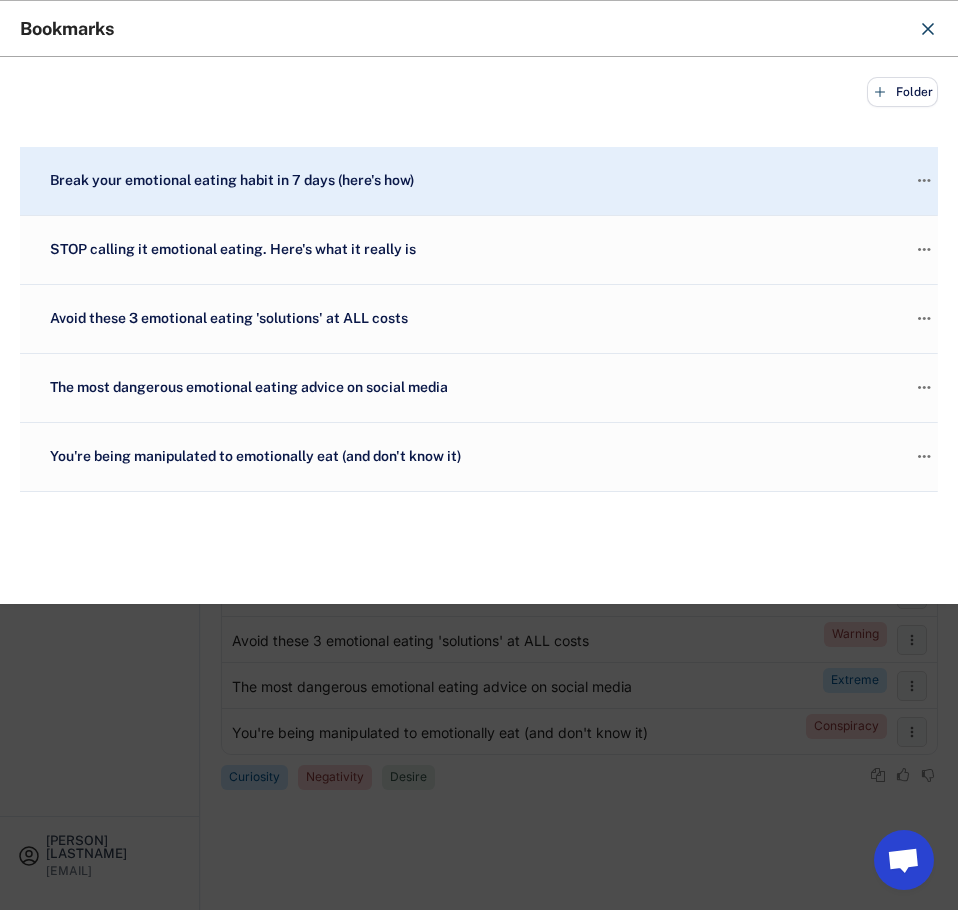 click at bounding box center [479, 455] 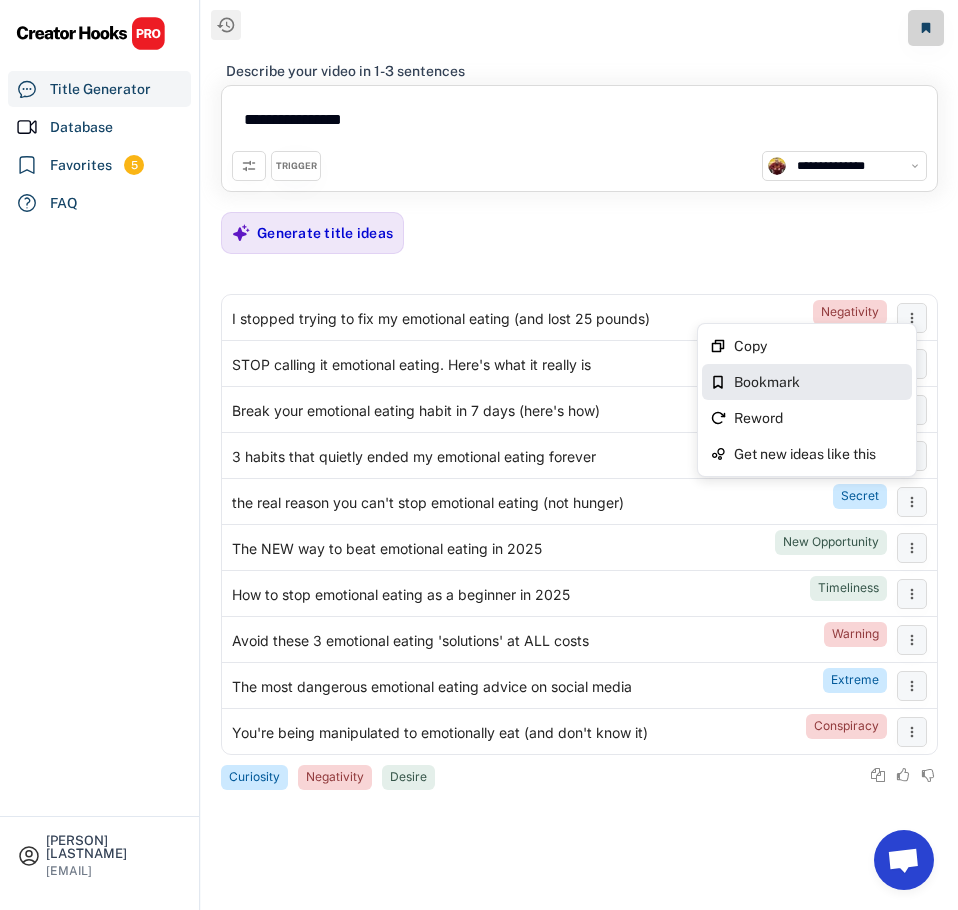 click on "Bookmark" at bounding box center [807, 382] 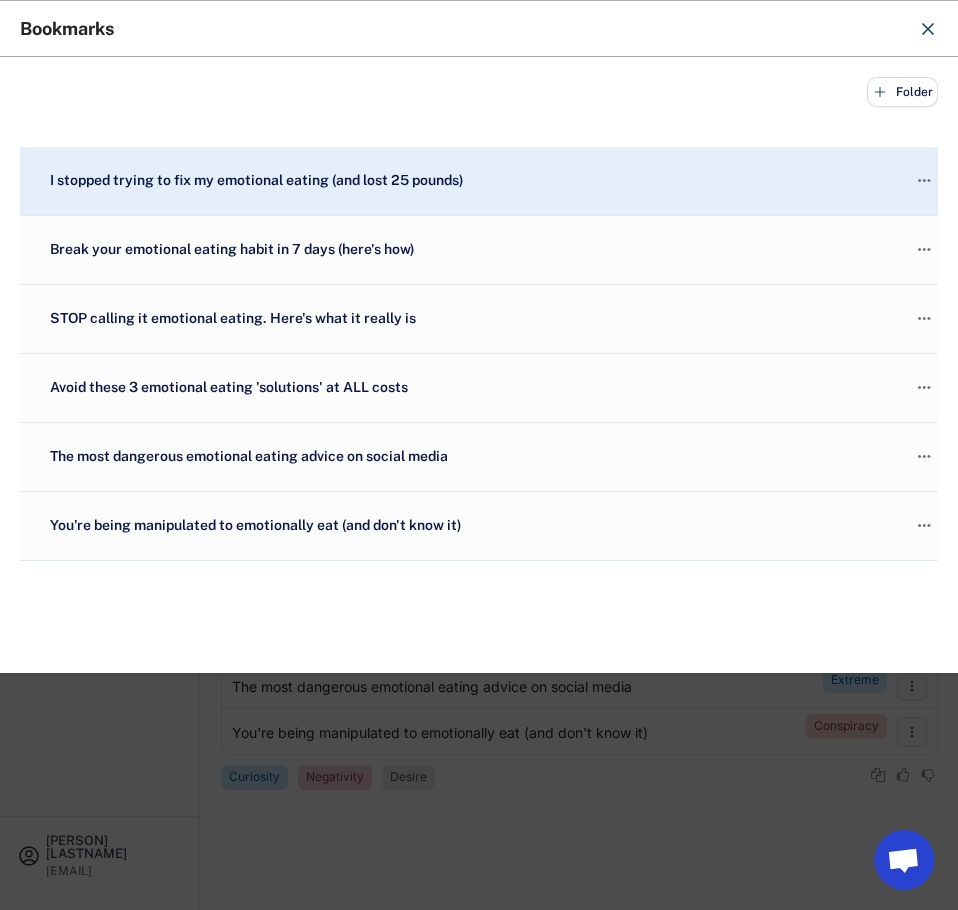 click on "" 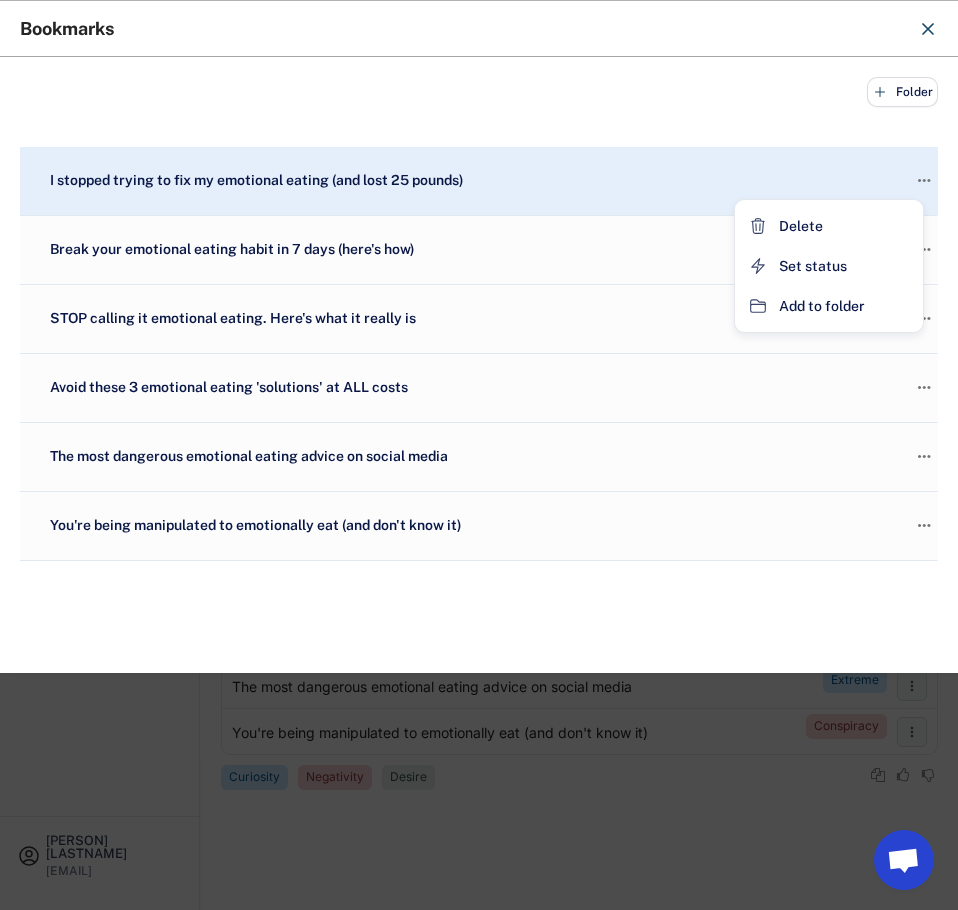 click 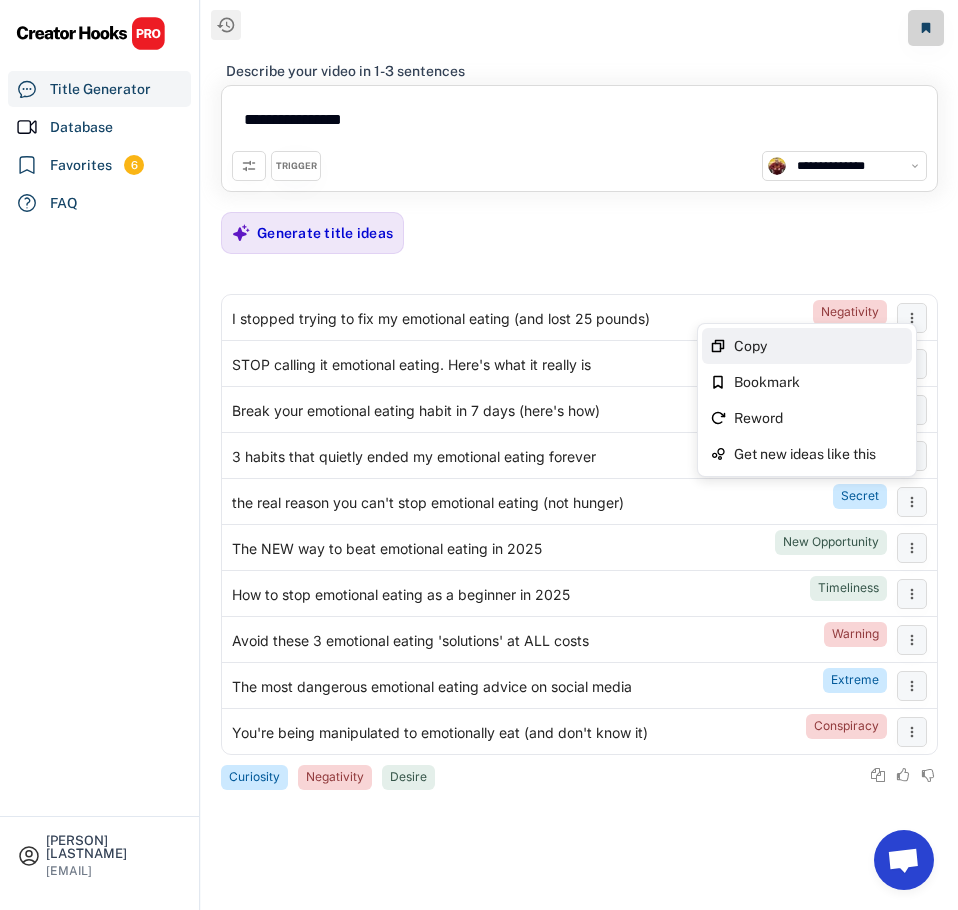 click on "Copy" at bounding box center [807, 346] 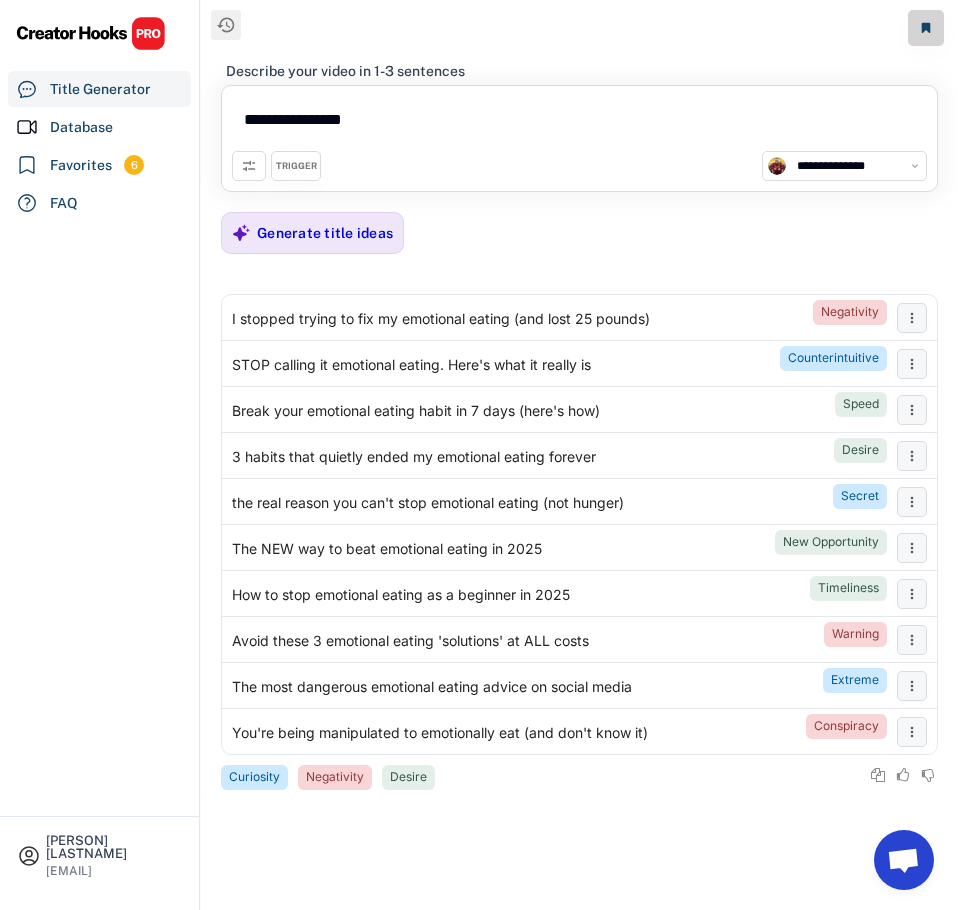 click on "**********" at bounding box center (579, 123) 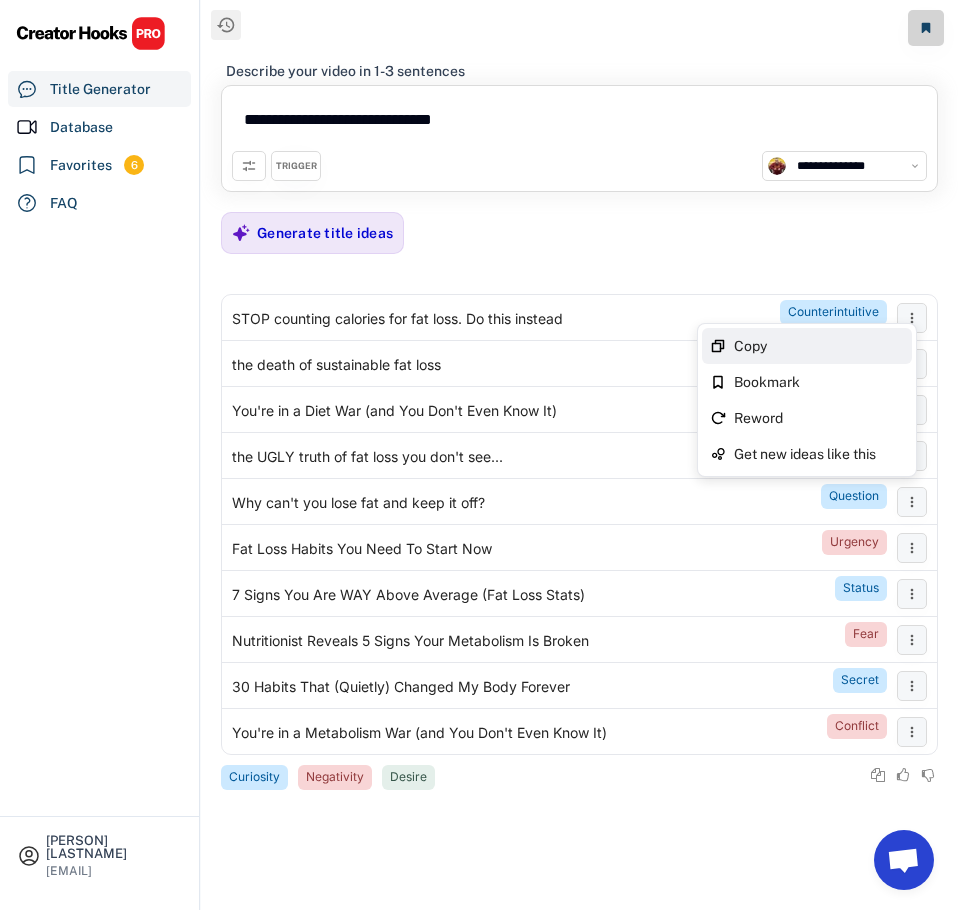 click on "Copy" at bounding box center [807, 346] 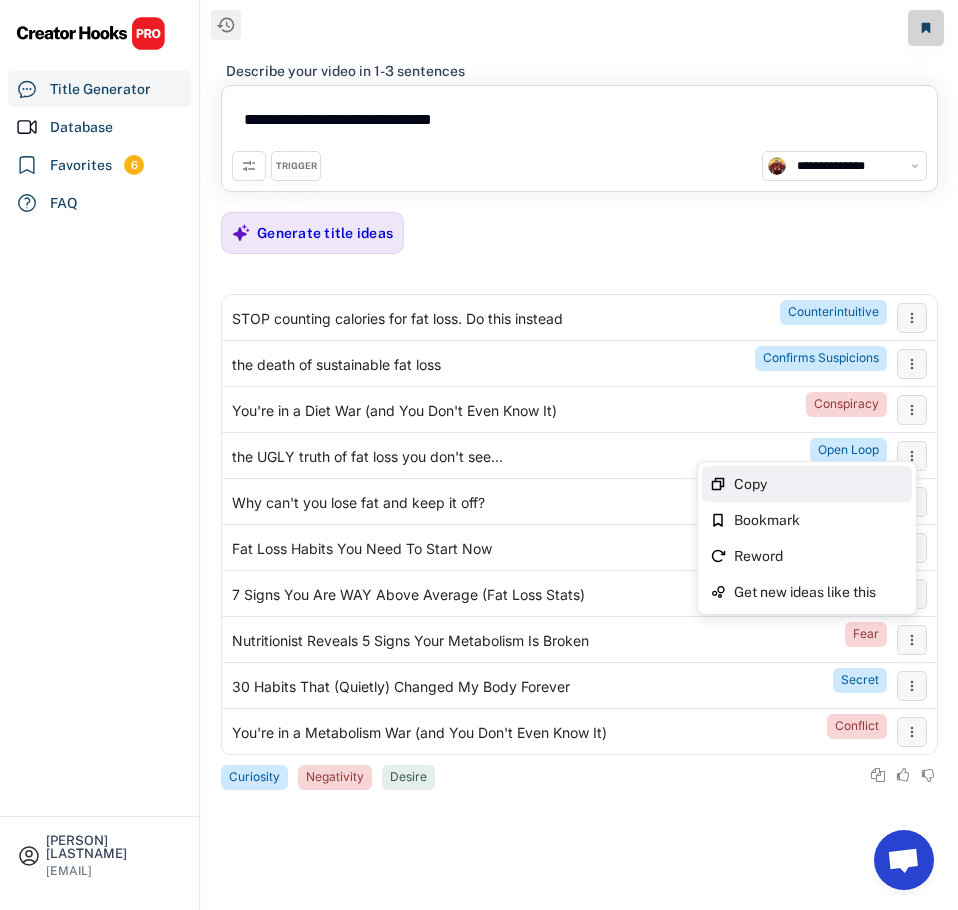 click on "Copy" at bounding box center (807, 484) 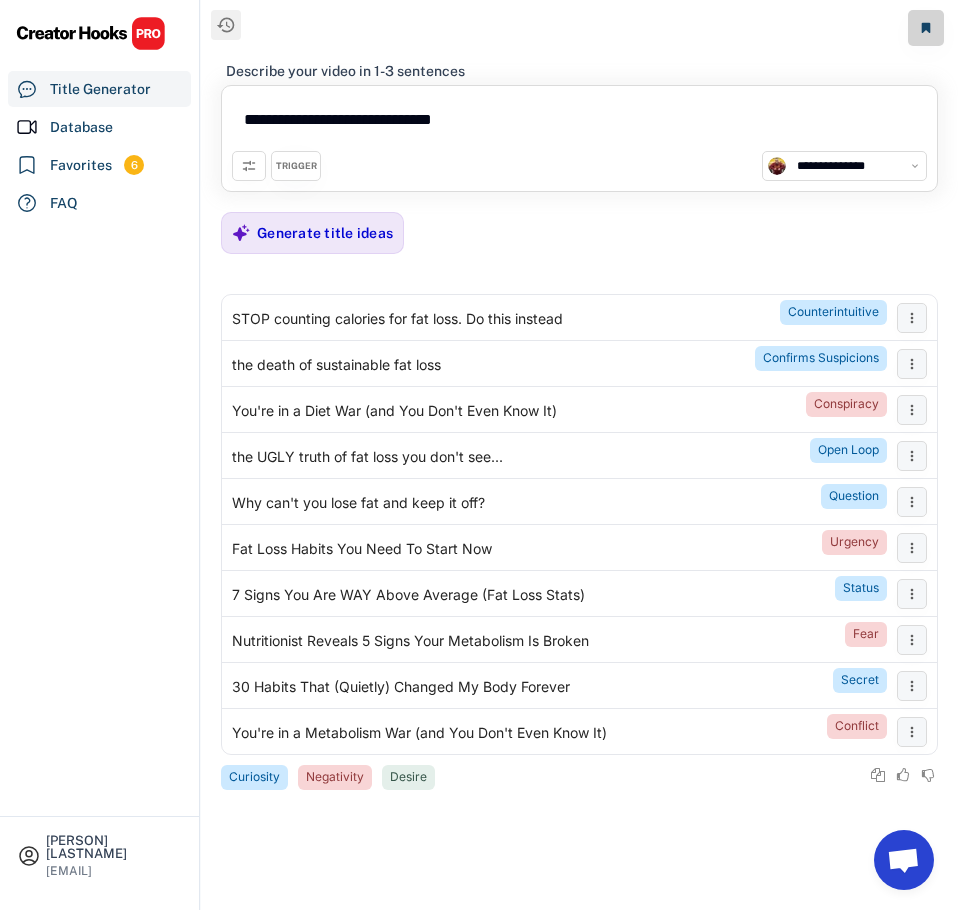 click on "**********" at bounding box center [579, 123] 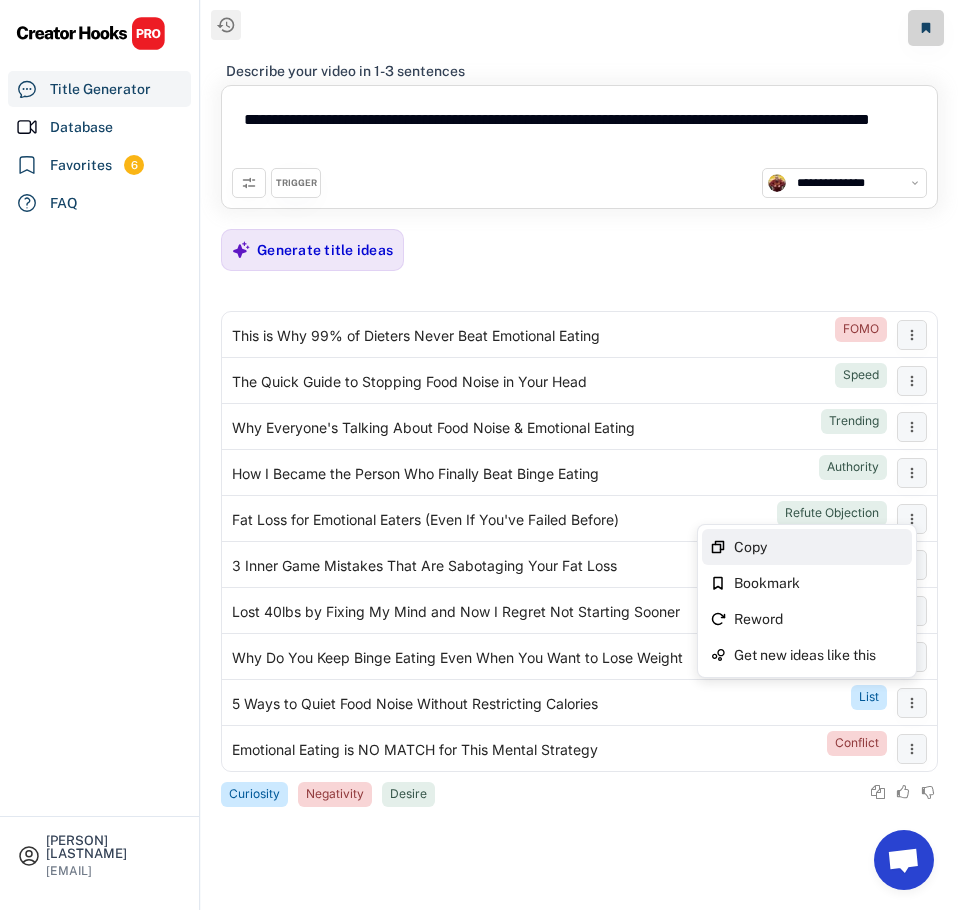 type on "**********" 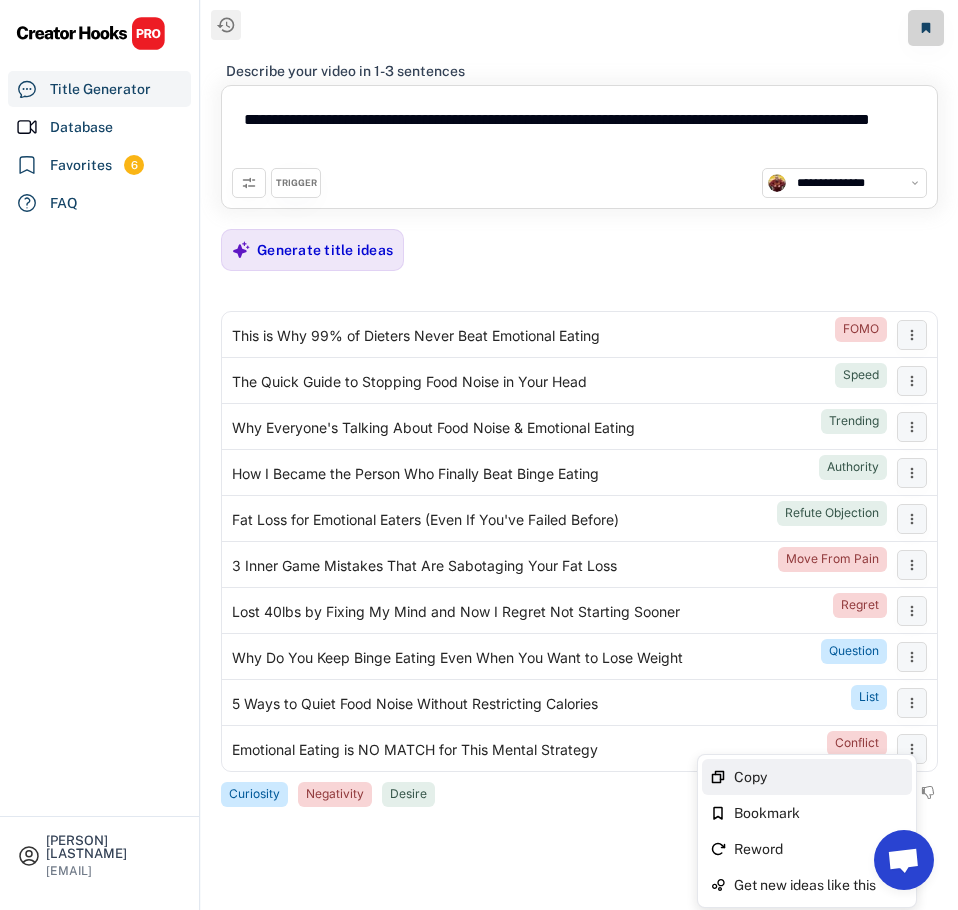 click on "Copy" at bounding box center (807, 777) 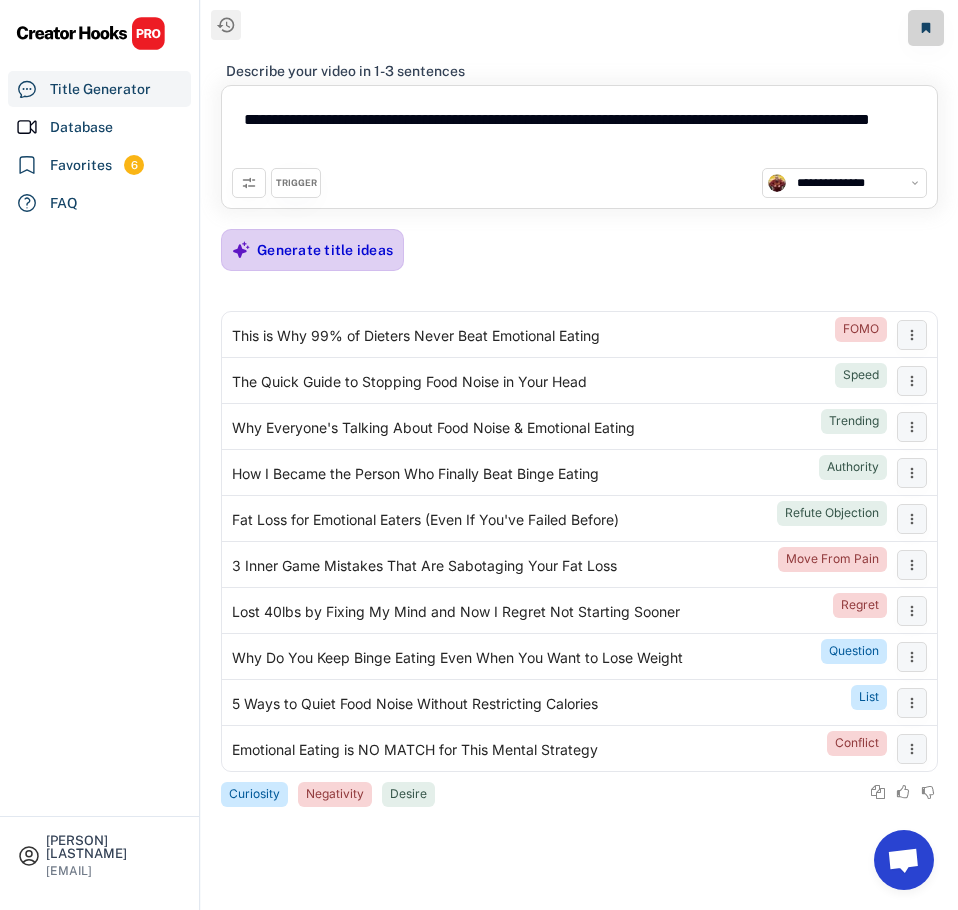 click on "Generate title ideas" at bounding box center (325, 250) 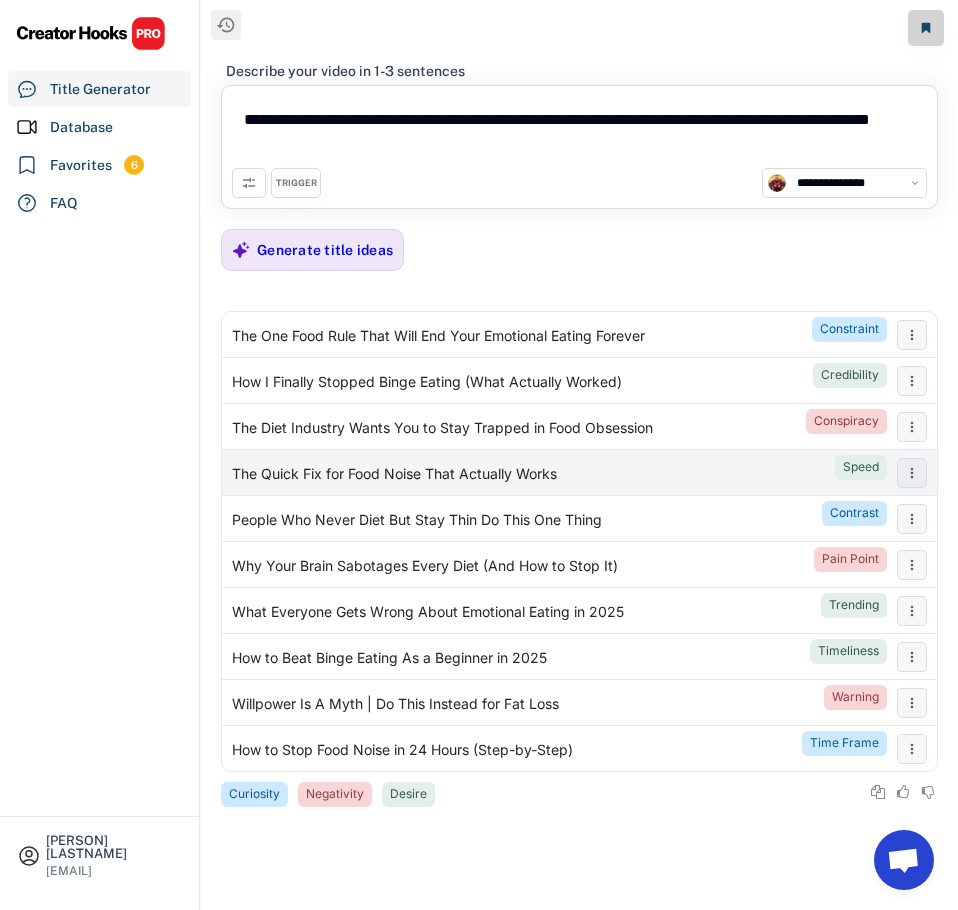 click on "The Quick Fix for Food Noise That Actually Works Speed" at bounding box center [579, 473] 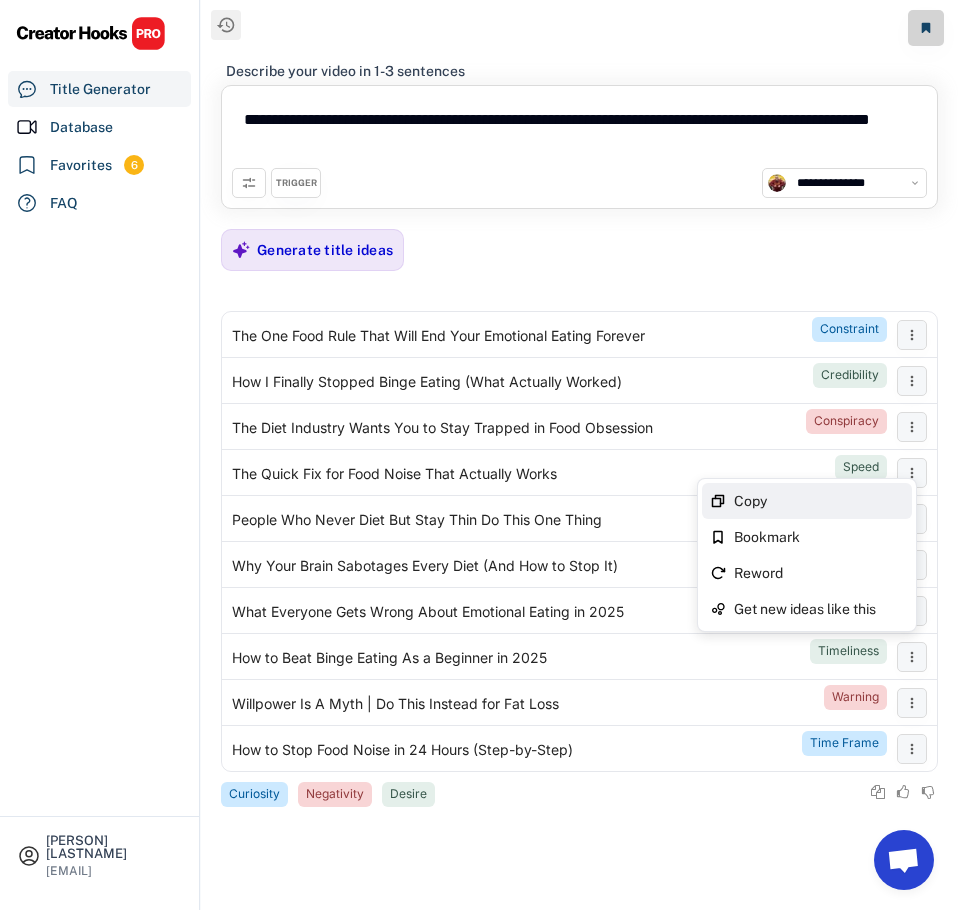 click on "Copy" at bounding box center (819, 501) 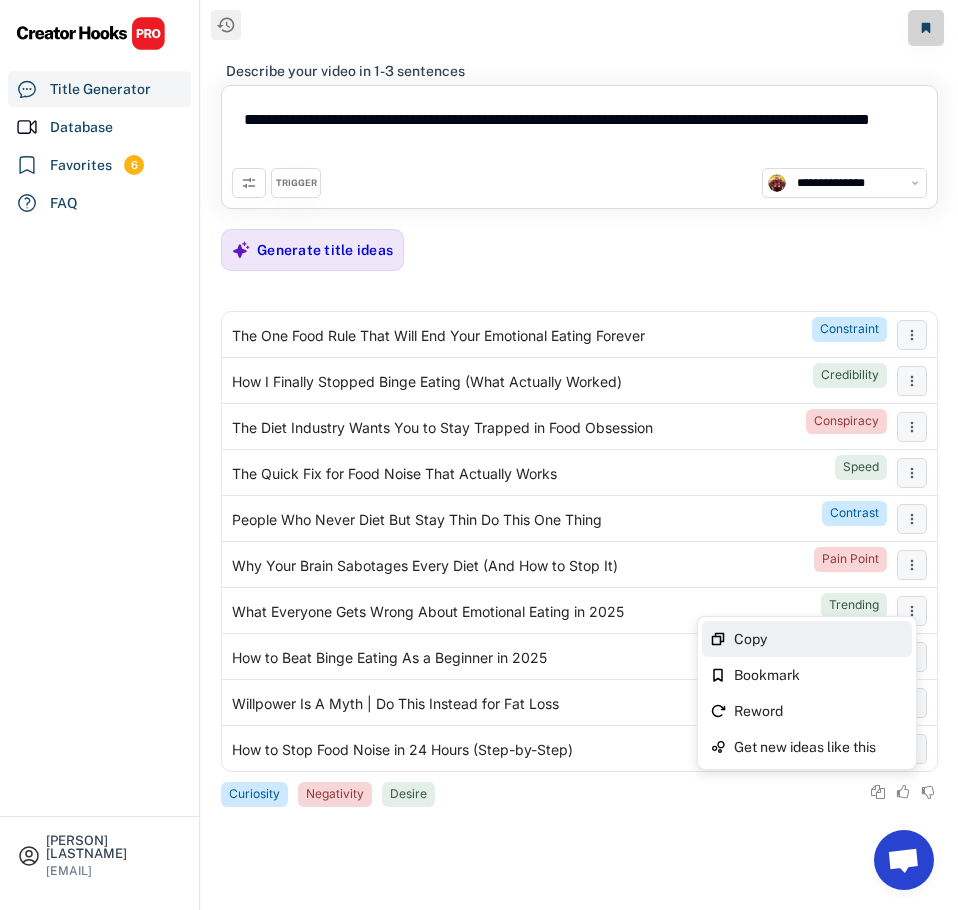 click on "Copy" at bounding box center (819, 639) 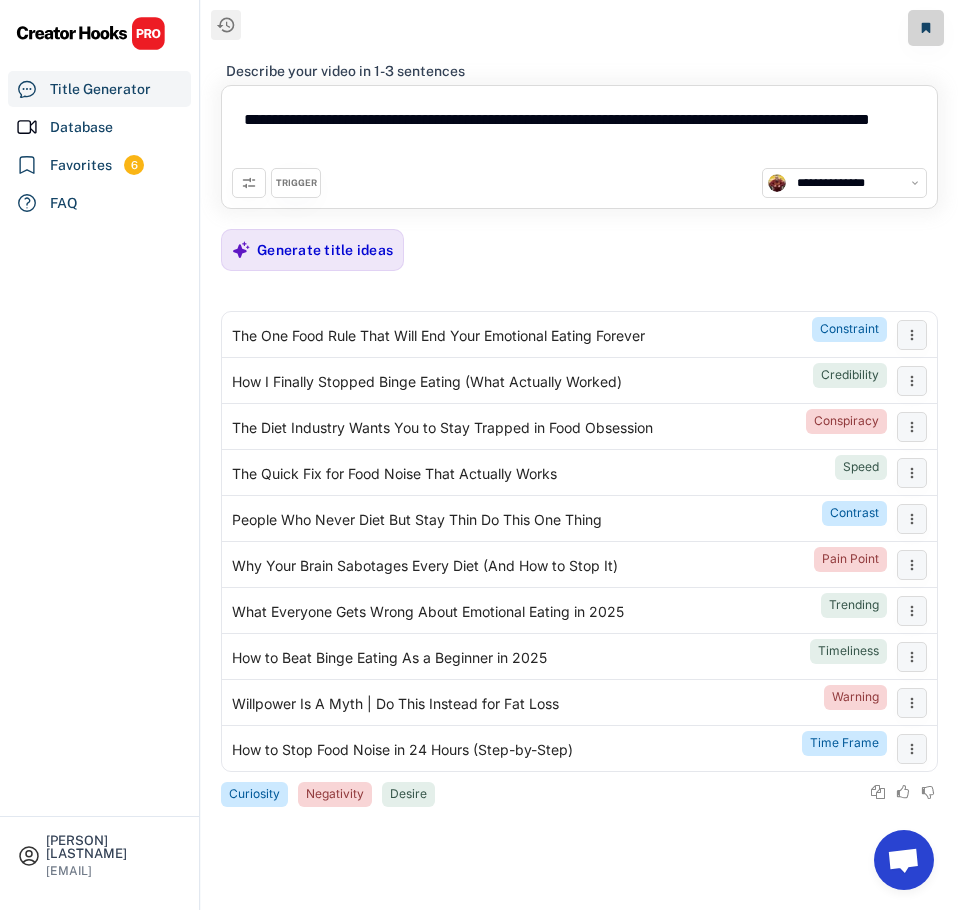 drag, startPoint x: 360, startPoint y: 143, endPoint x: 216, endPoint y: 127, distance: 144.88617 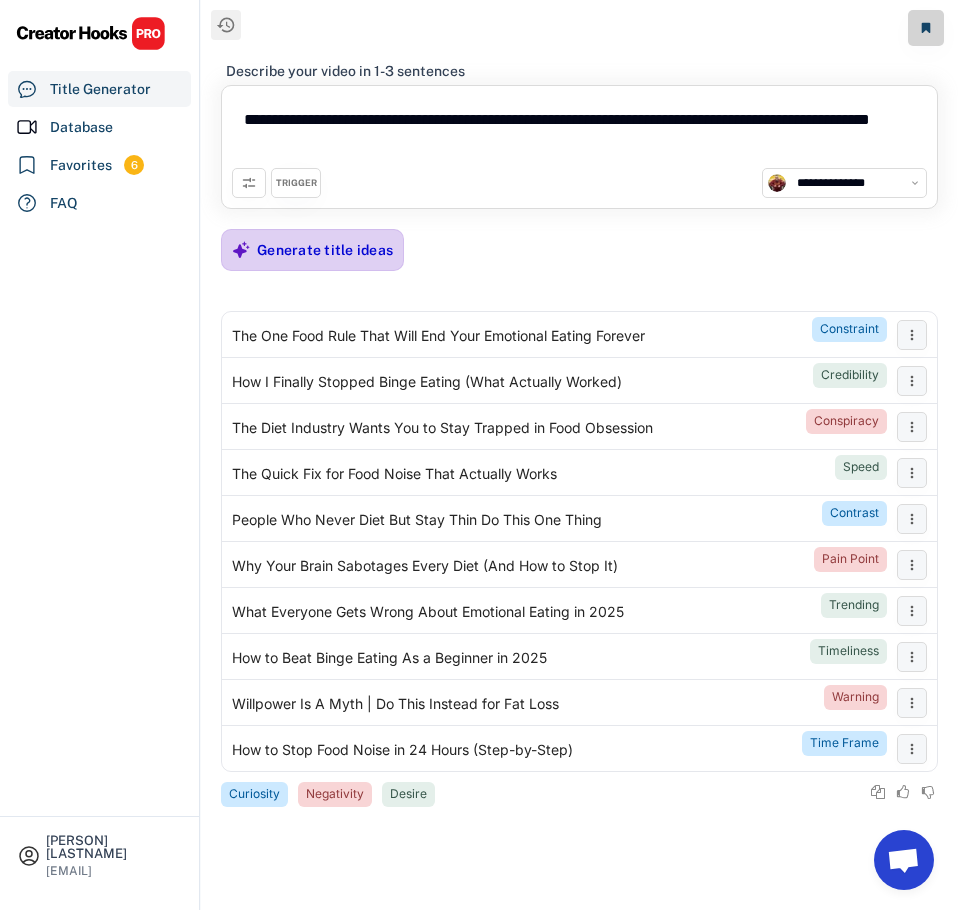 click on "Generate title ideas" at bounding box center (325, 250) 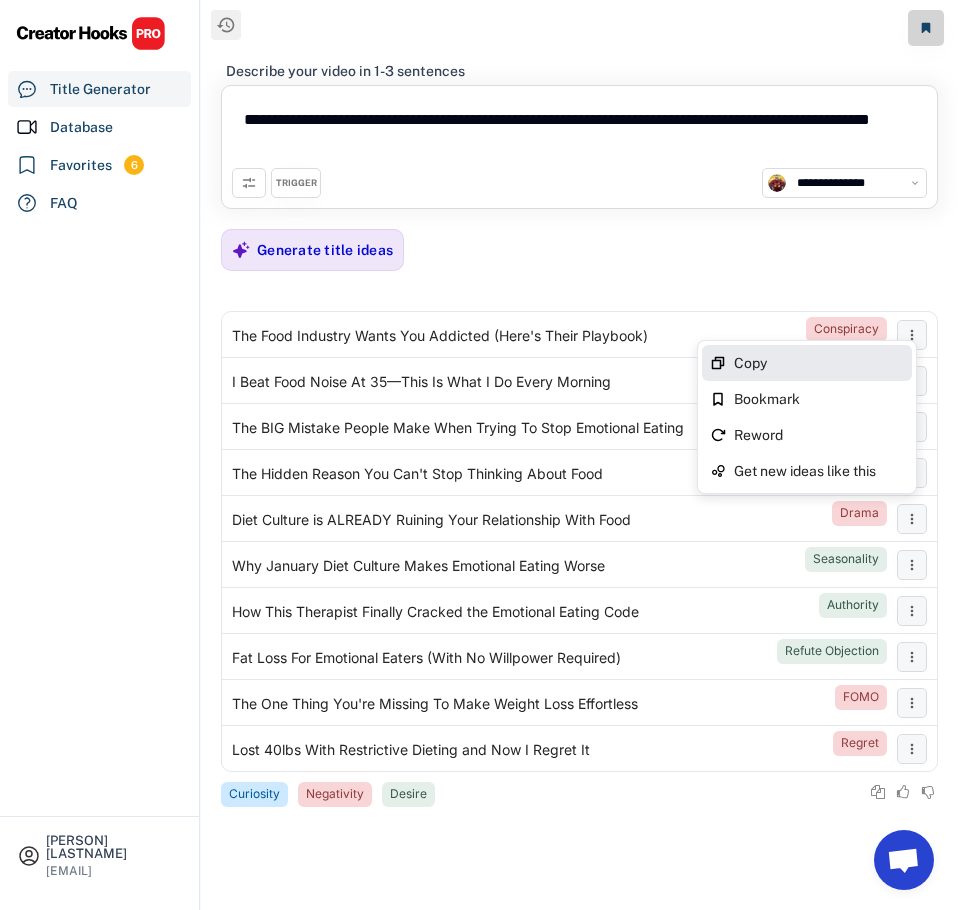 click on "Copy" at bounding box center (807, 363) 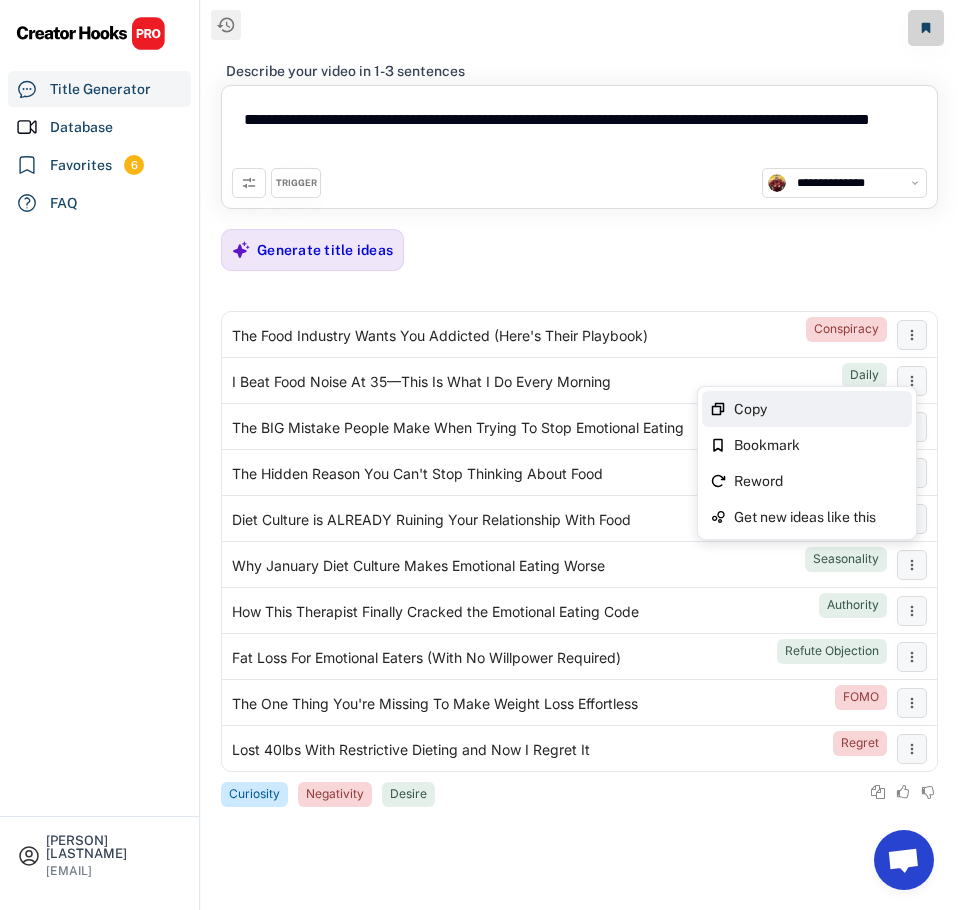 click on "Copy" at bounding box center (807, 409) 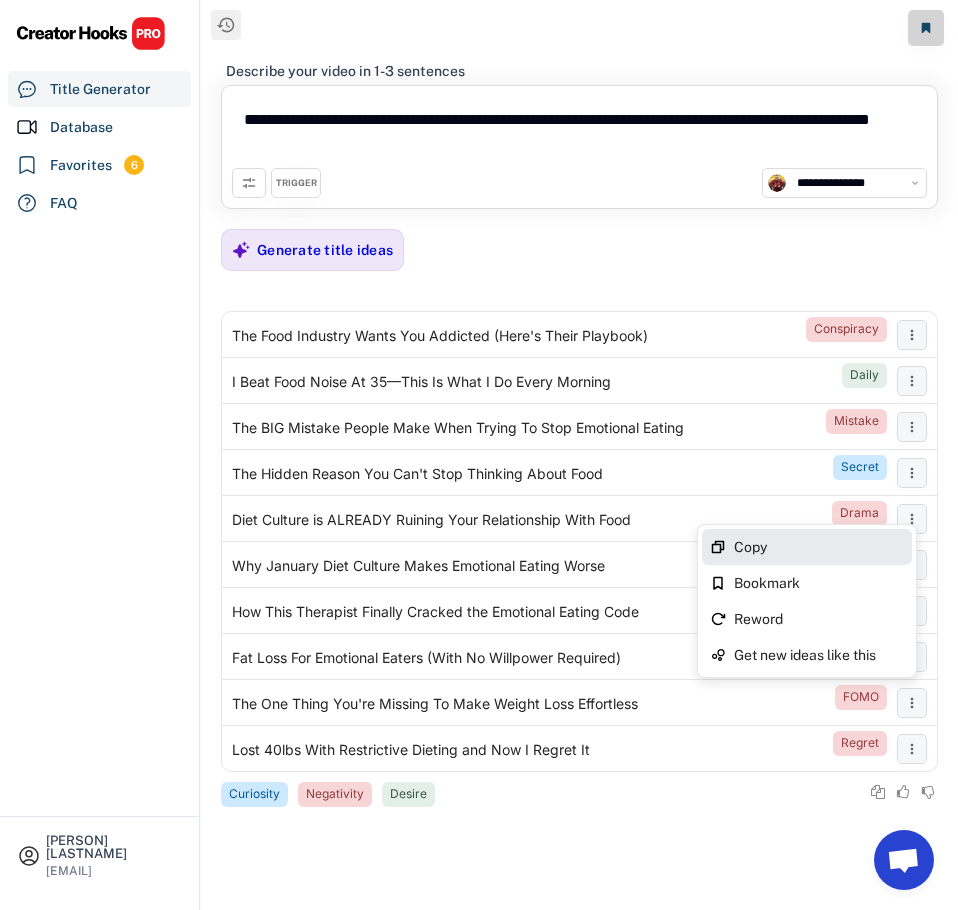 click on "Copy" at bounding box center (819, 547) 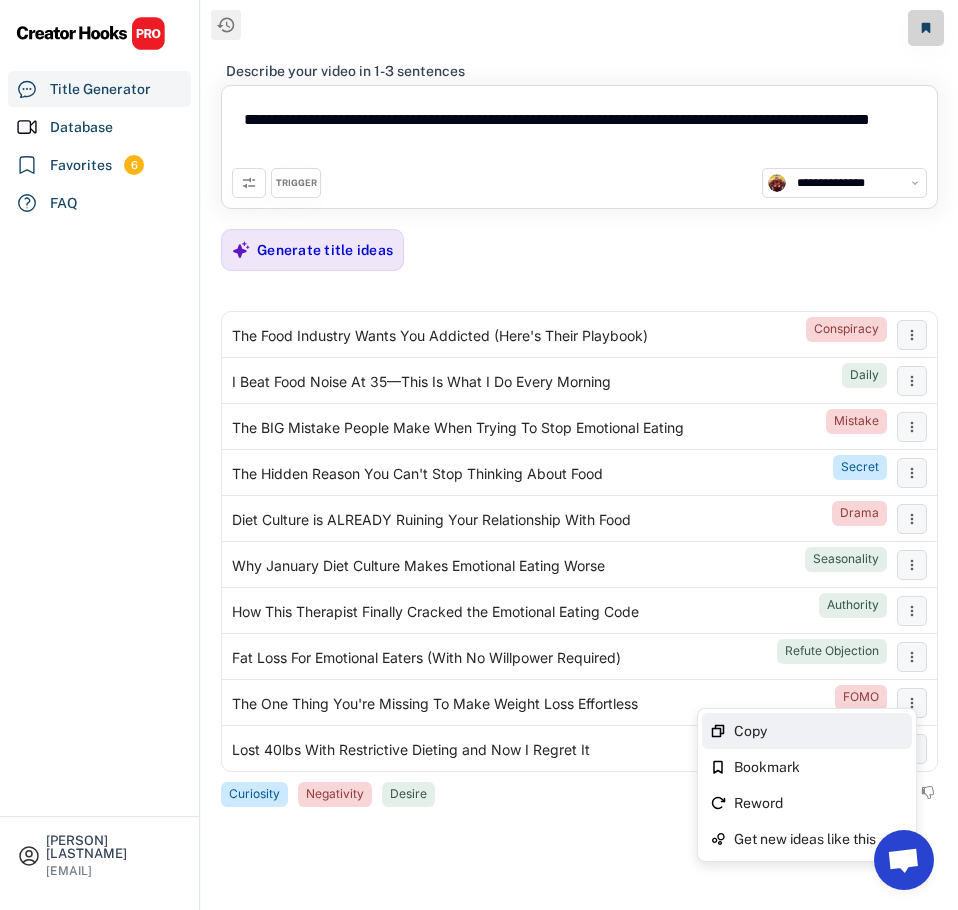 click on "Copy" at bounding box center (819, 731) 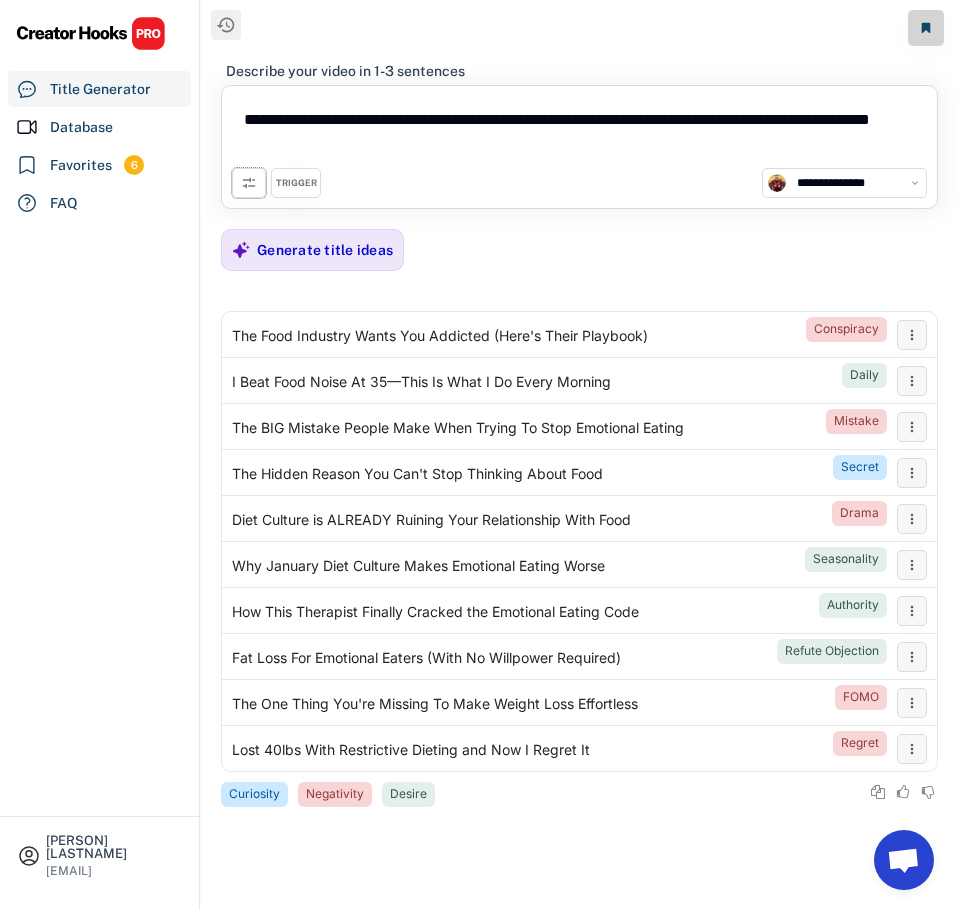 click at bounding box center [249, 183] 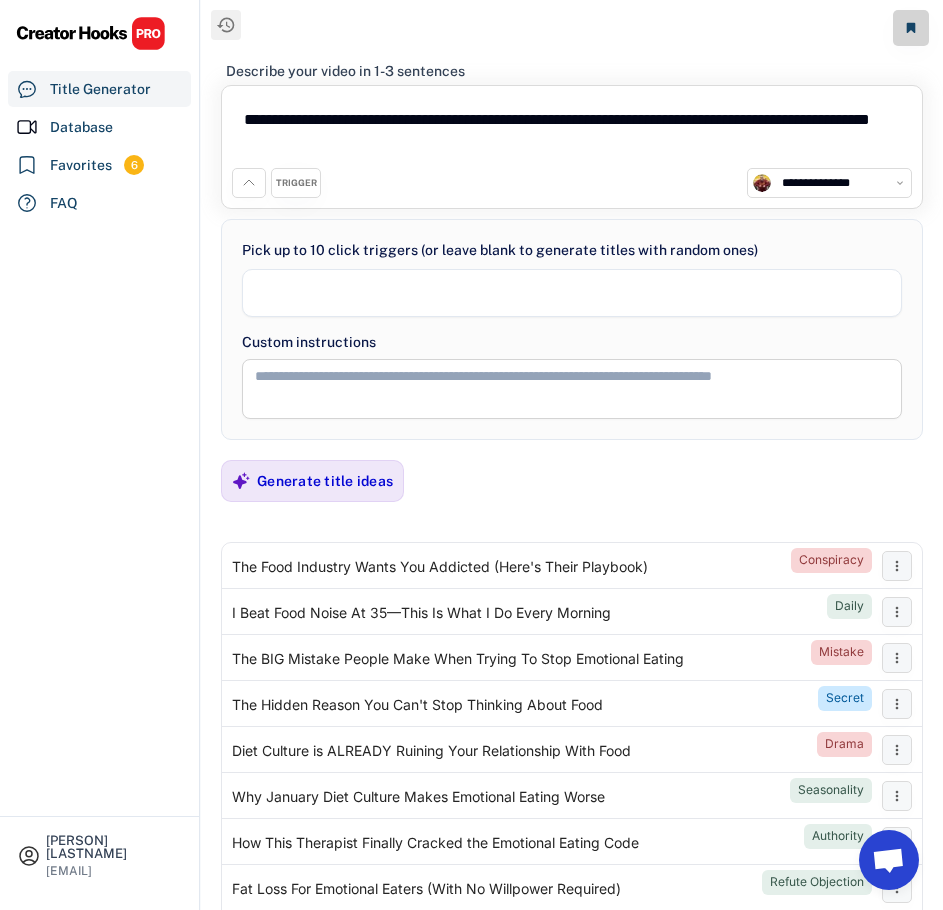 select 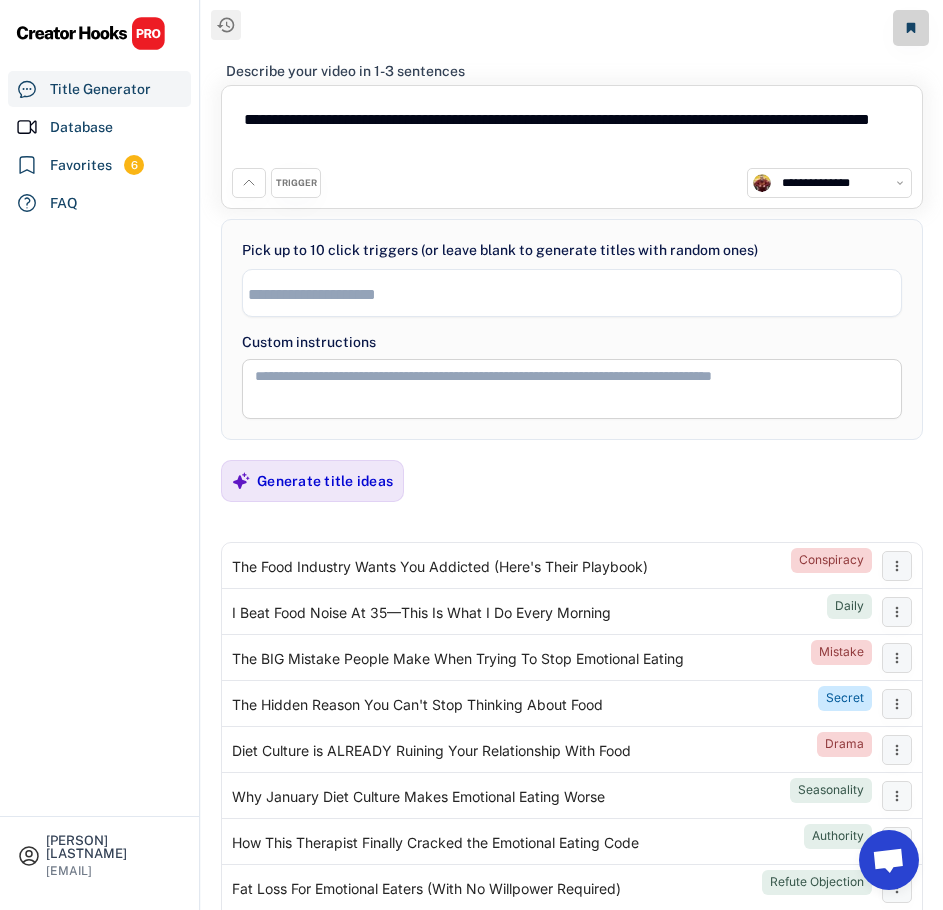 click 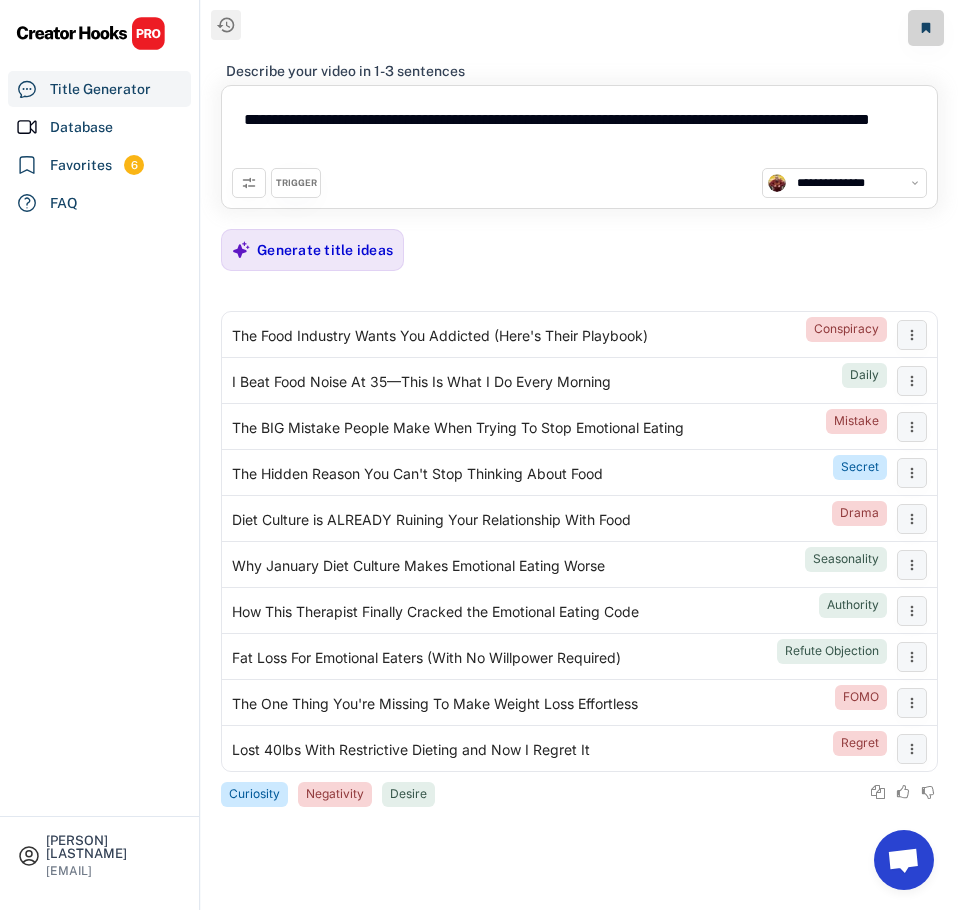 click on "**********" at bounding box center (579, 132) 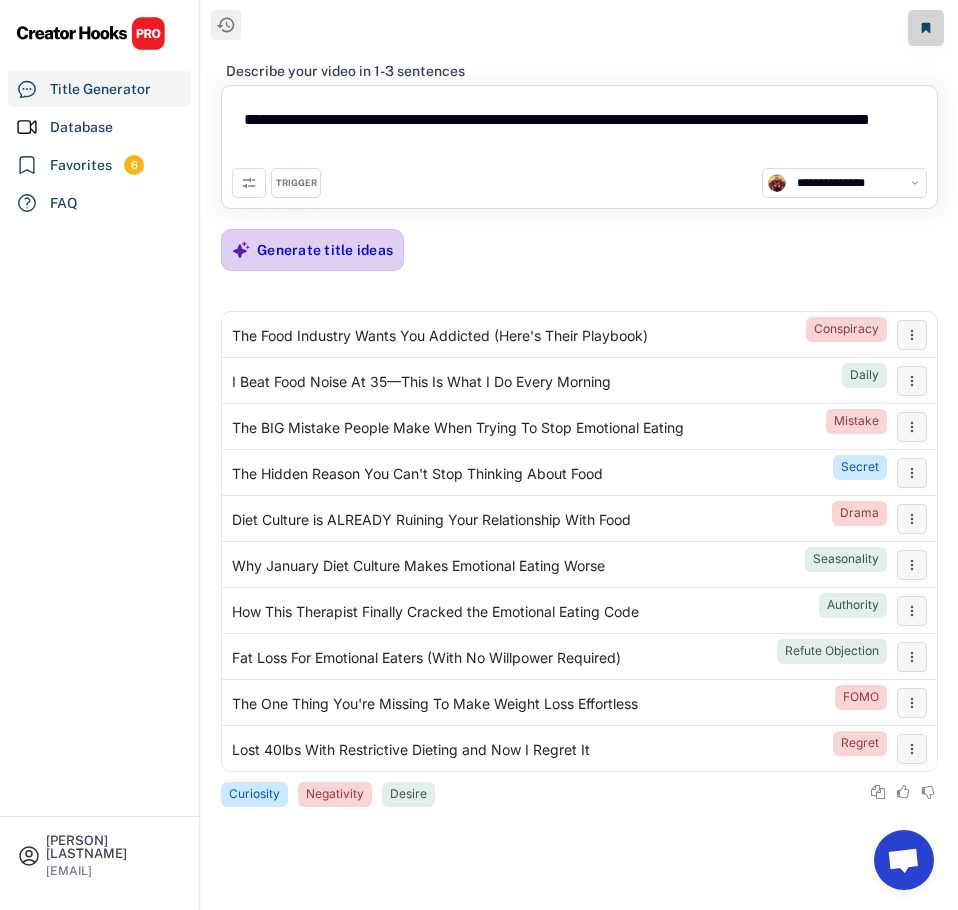 click on "Generate title ideas" at bounding box center (325, 250) 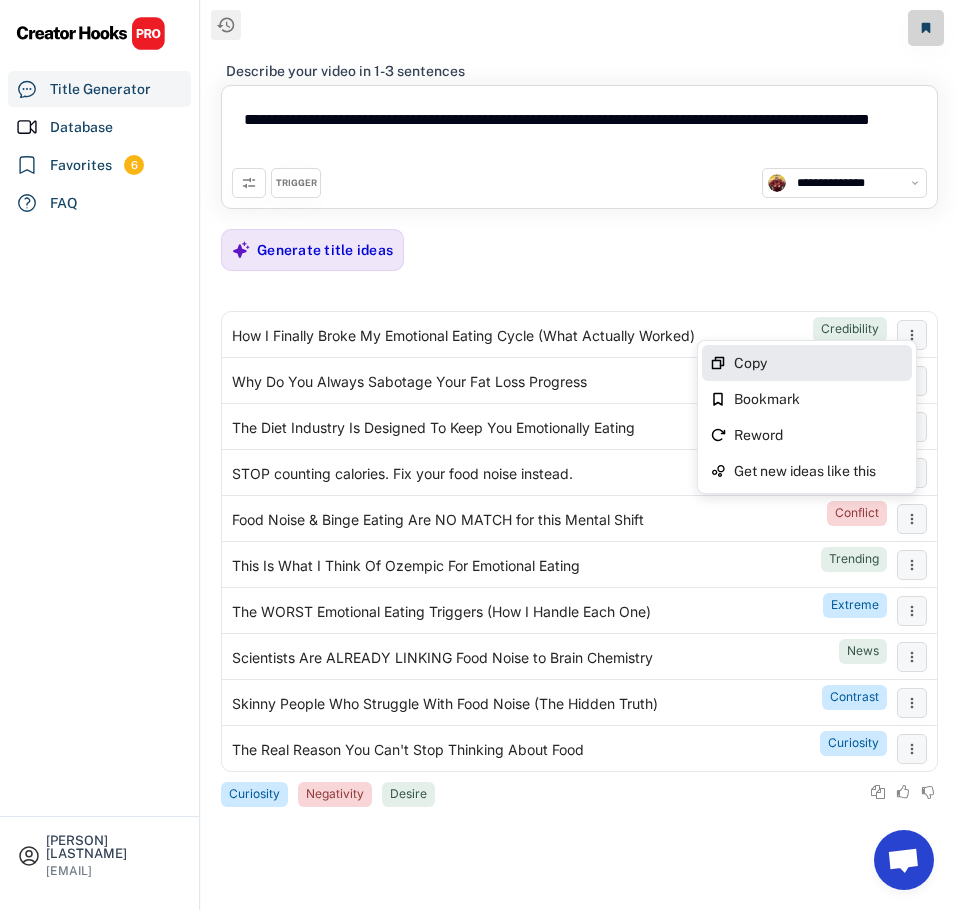 click on "Copy" at bounding box center [819, 363] 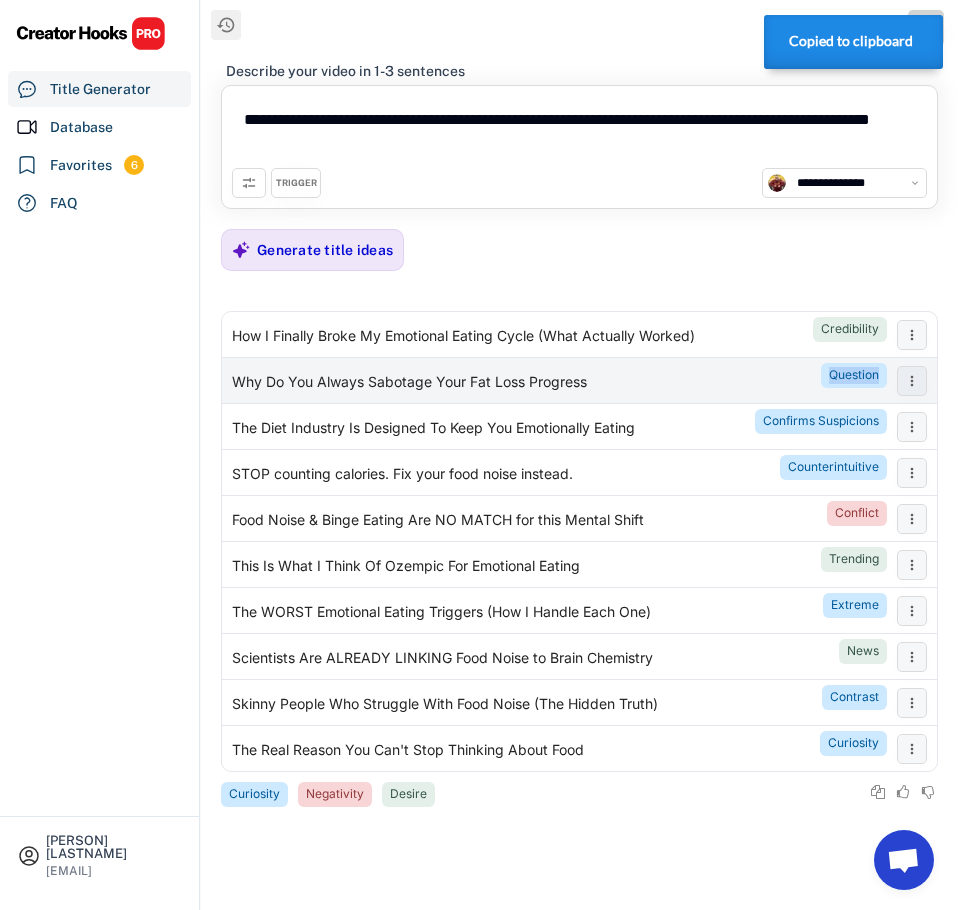 click on "Question" at bounding box center [854, 376] 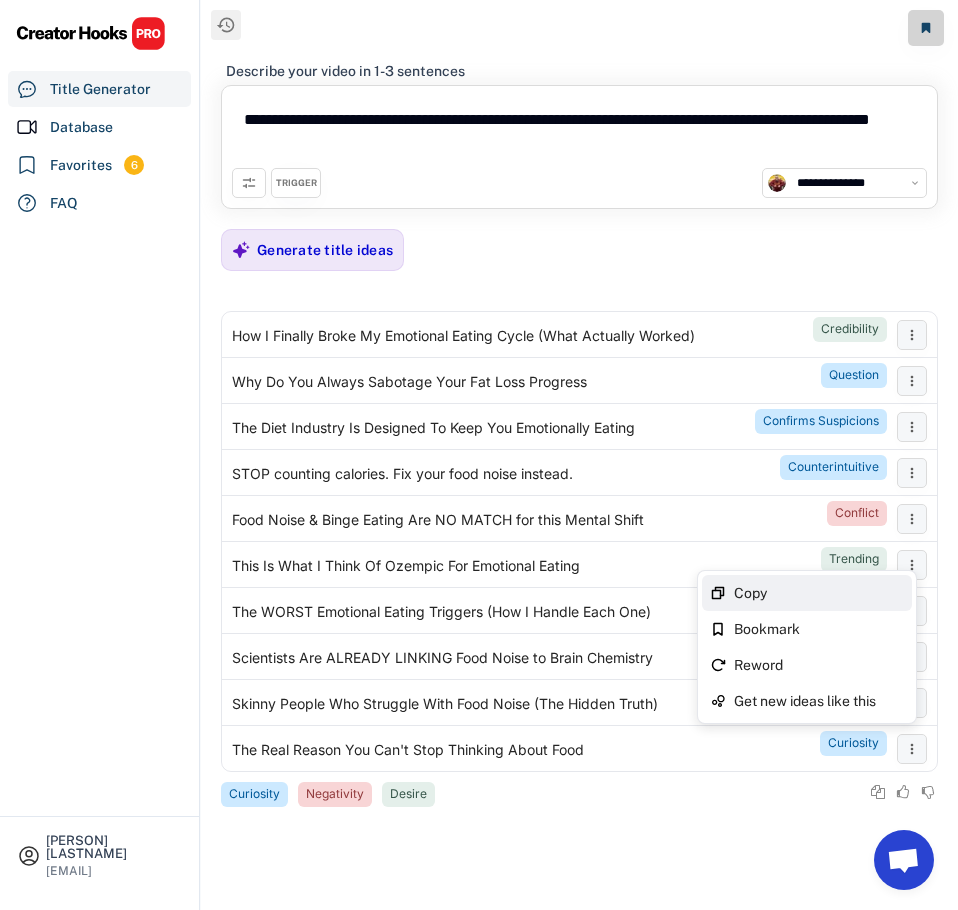 click on "Copy" at bounding box center (819, 593) 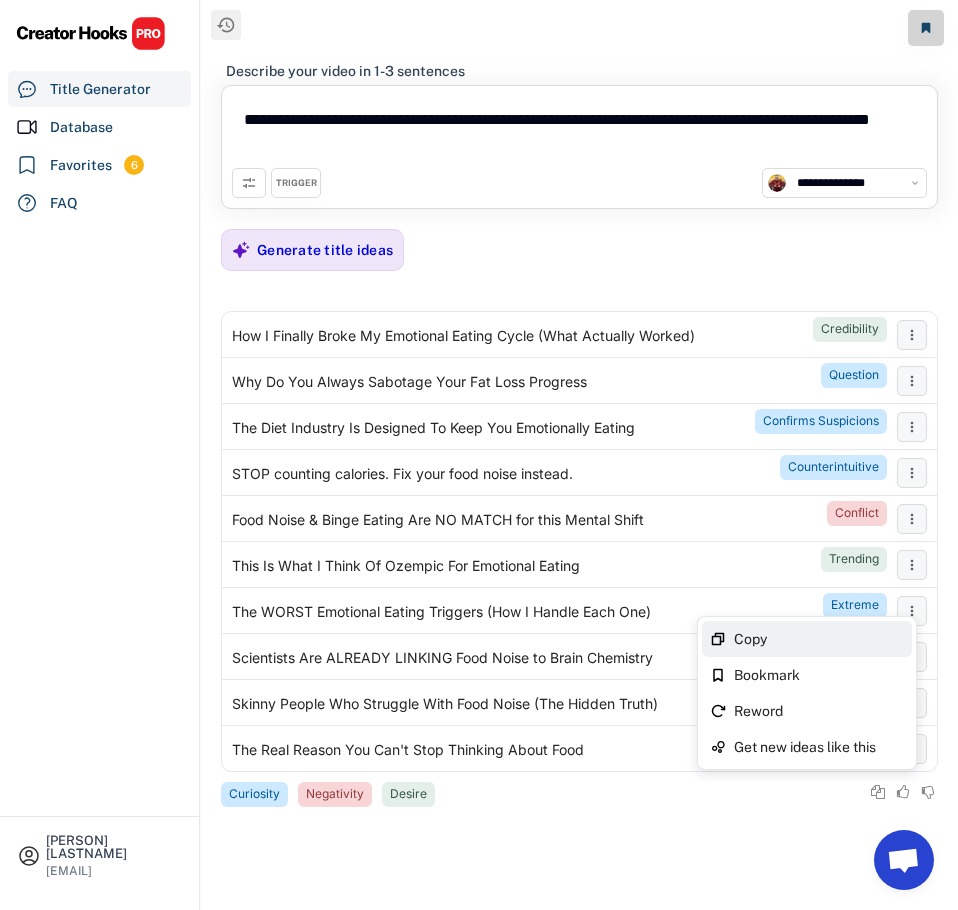 click on "Copy" at bounding box center (807, 639) 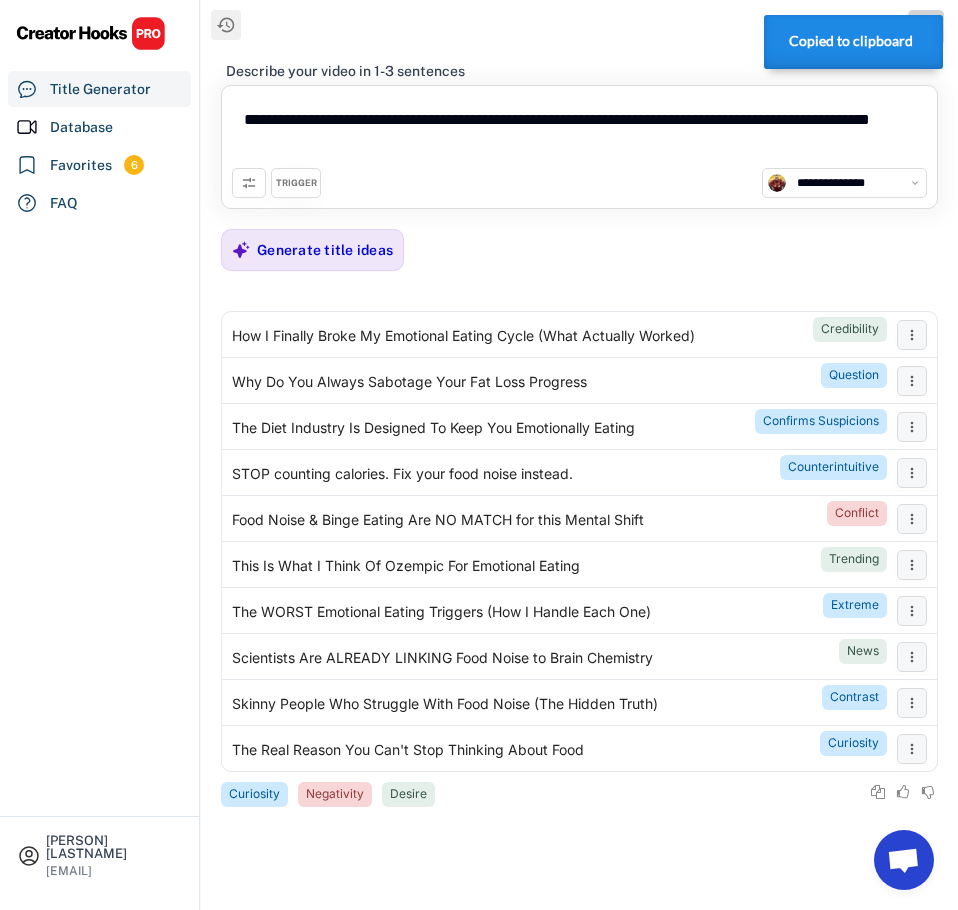drag, startPoint x: 670, startPoint y: 122, endPoint x: 718, endPoint y: 180, distance: 75.28612 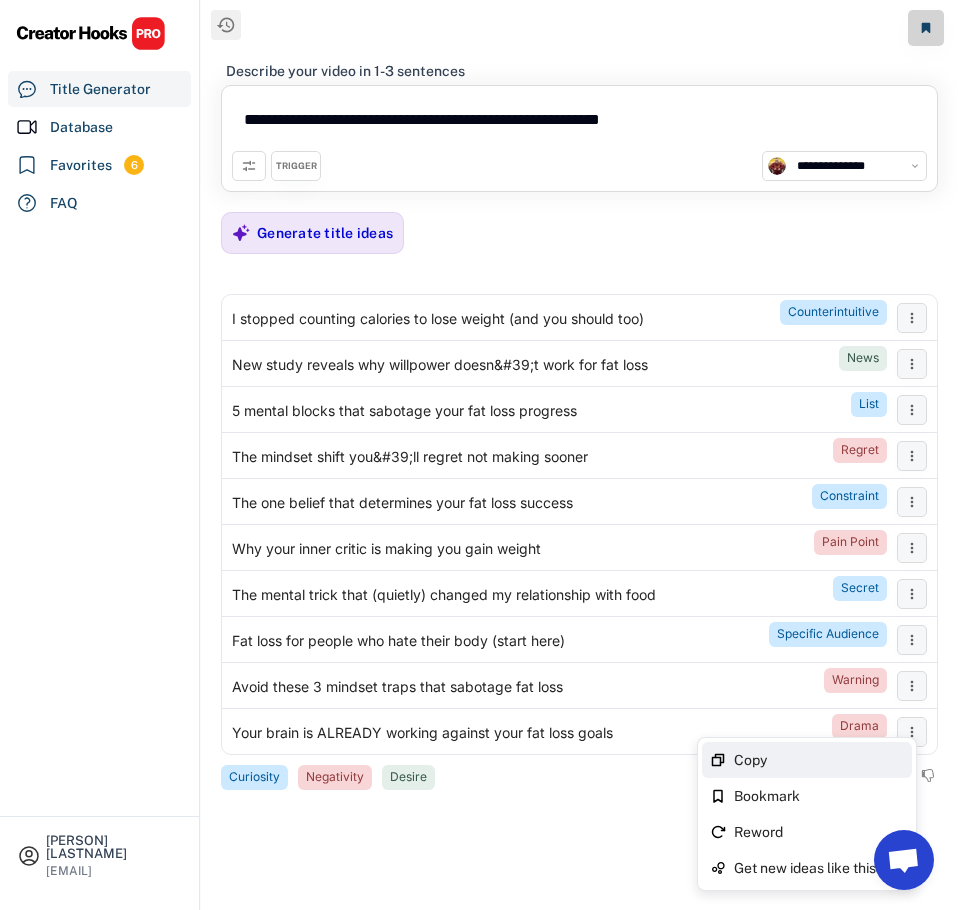 click on "Copy" at bounding box center (807, 760) 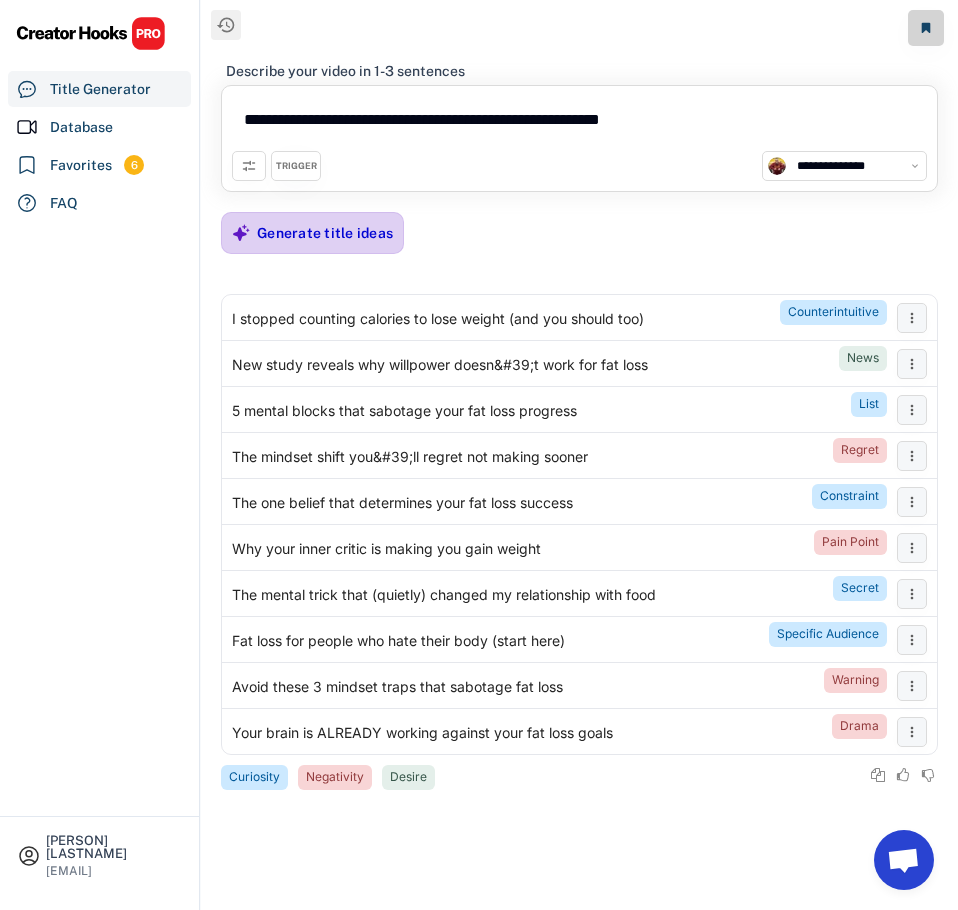 click on "Generate title ideas" at bounding box center (325, 233) 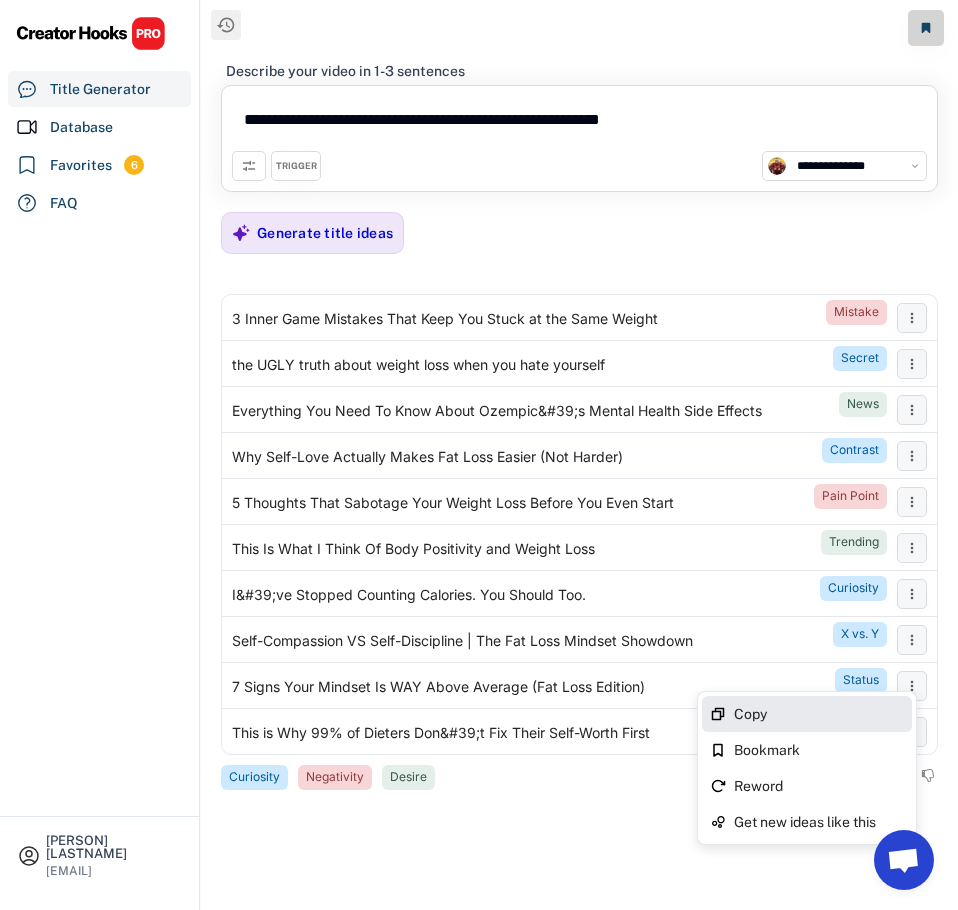 click on "Copy" at bounding box center (807, 714) 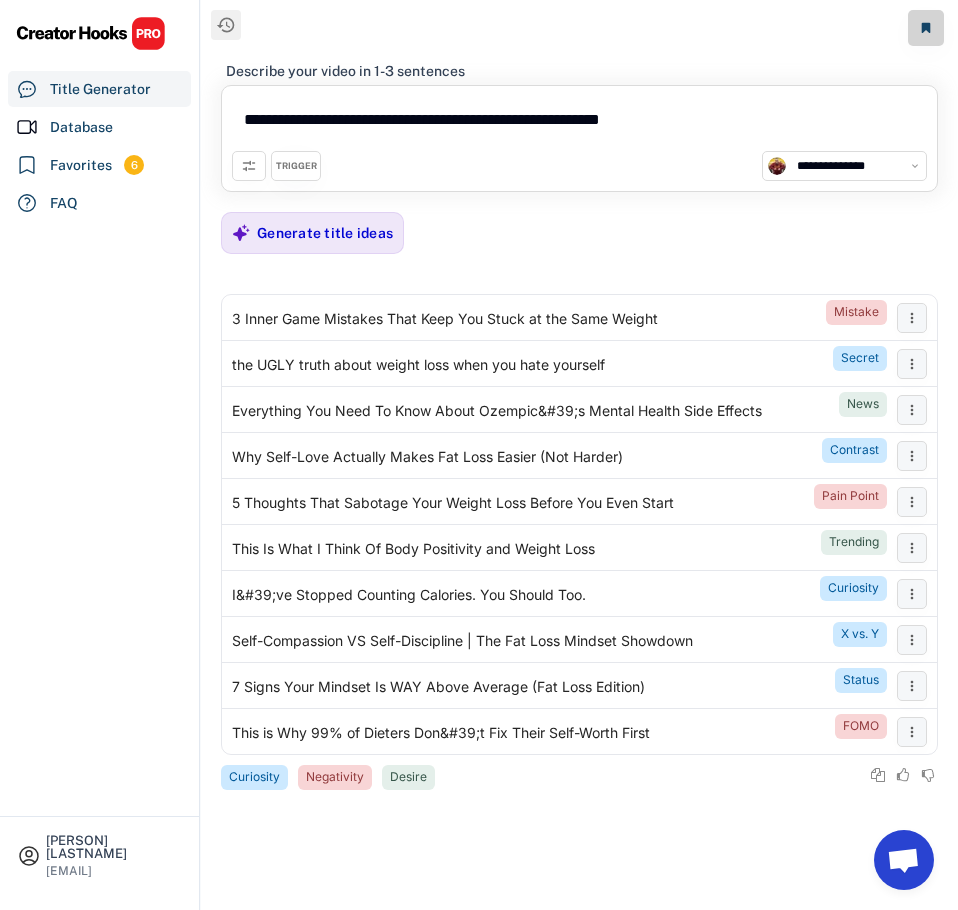drag, startPoint x: 695, startPoint y: 117, endPoint x: 412, endPoint y: 124, distance: 283.08655 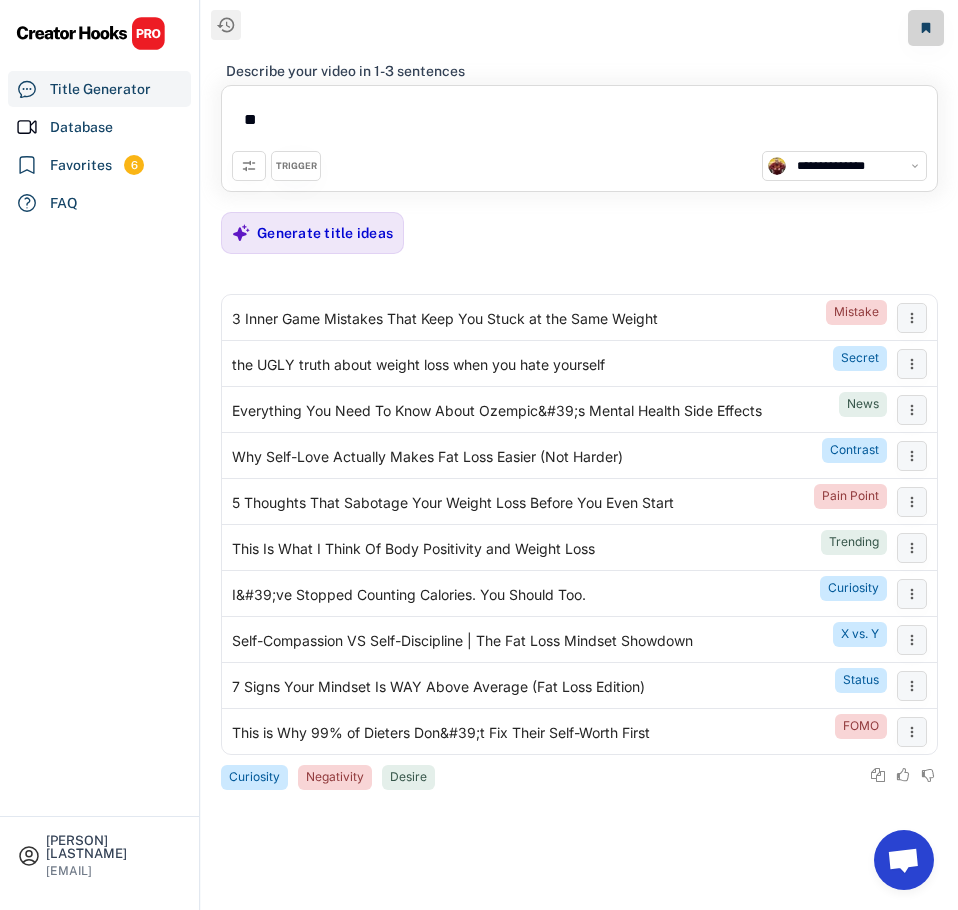type on "*" 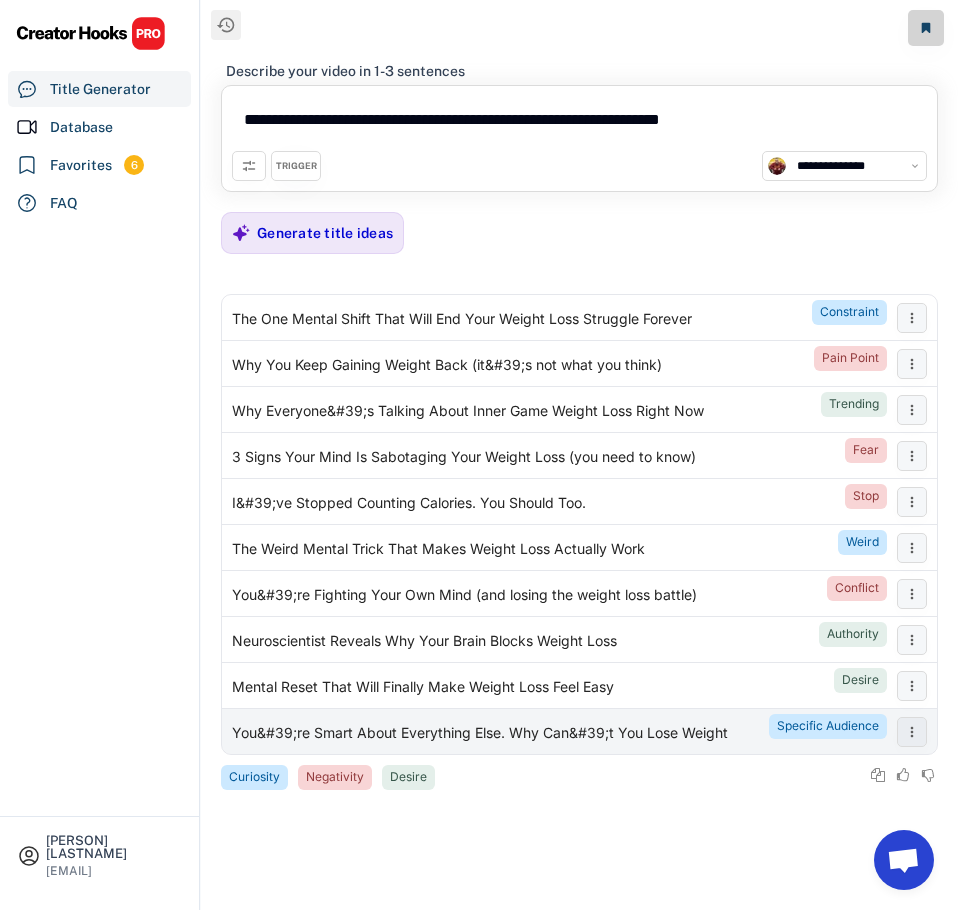 click on "You&#39;re Smart About Everything Else. Why Can&#39;t You Lose Weight" at bounding box center [480, 734] 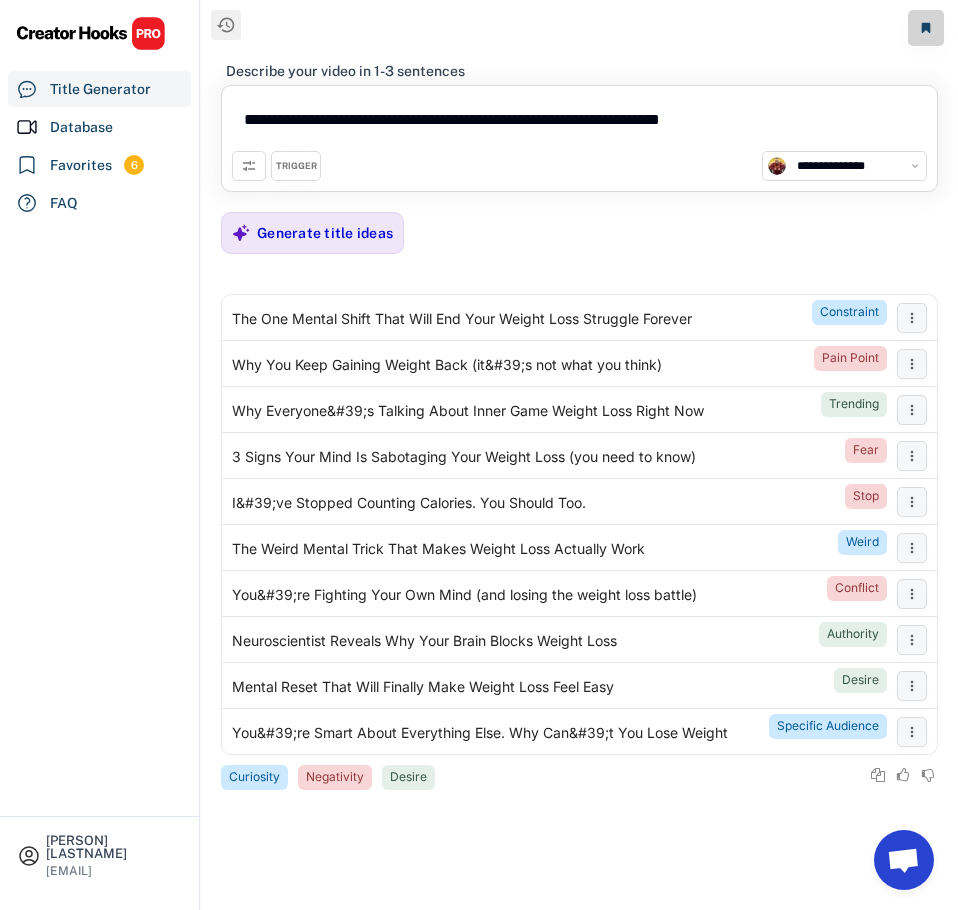 click on "**********" at bounding box center [579, 455] 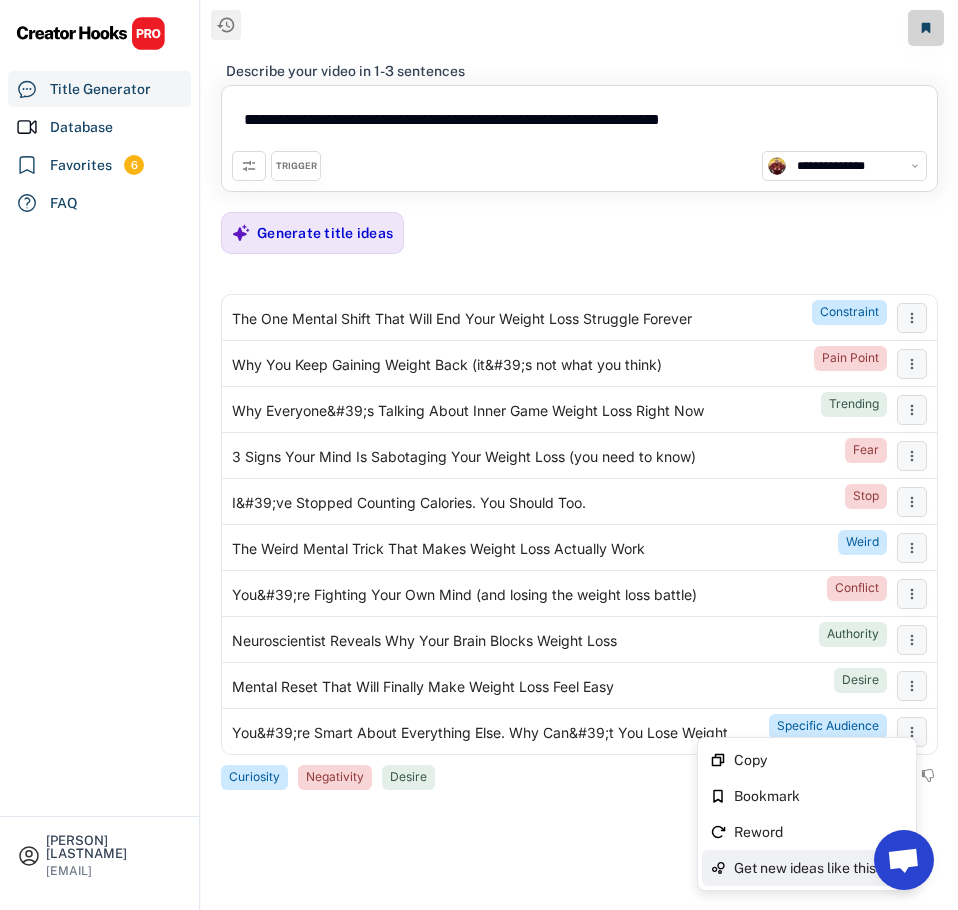 click on "Get new ideas like this" at bounding box center (819, 868) 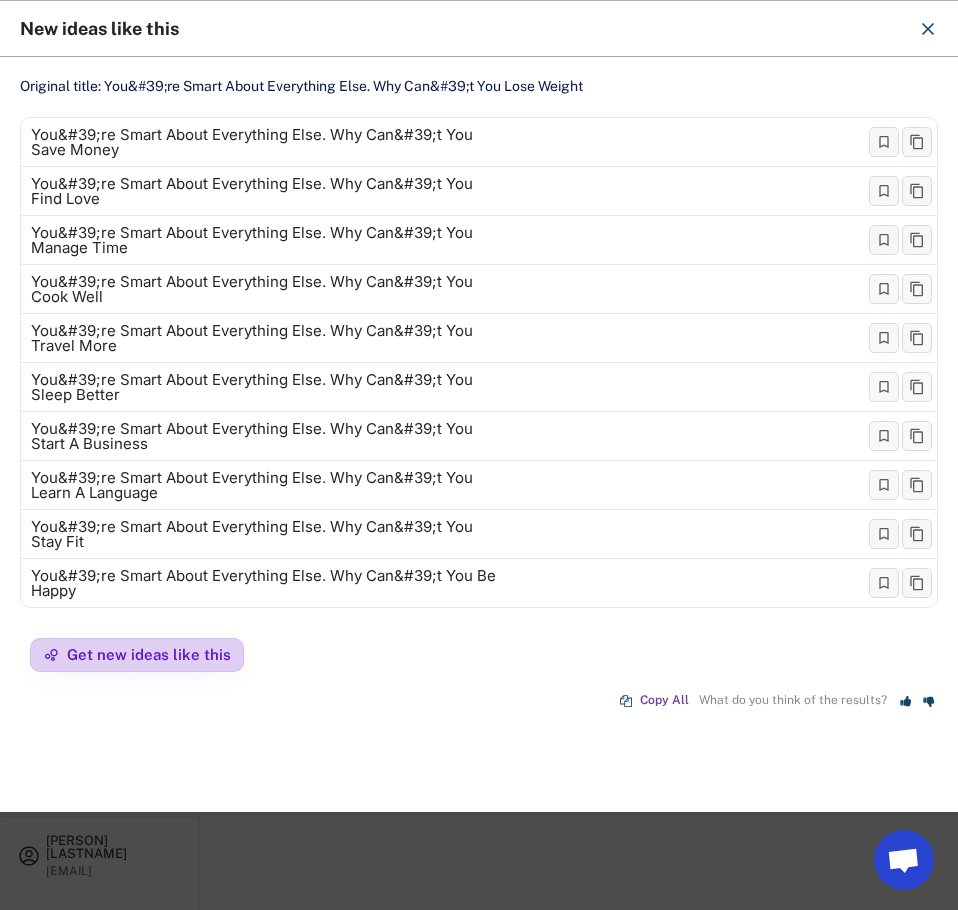 click on "Get new ideas like this" at bounding box center [149, 654] 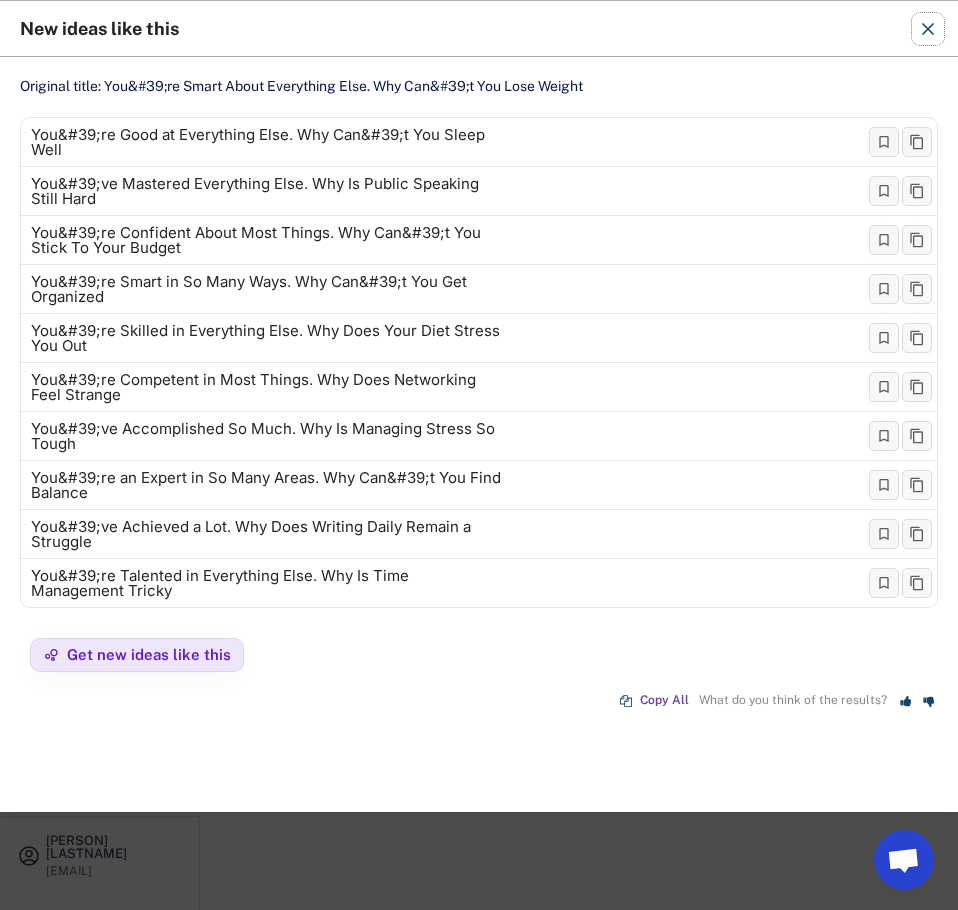 click at bounding box center (928, 29) 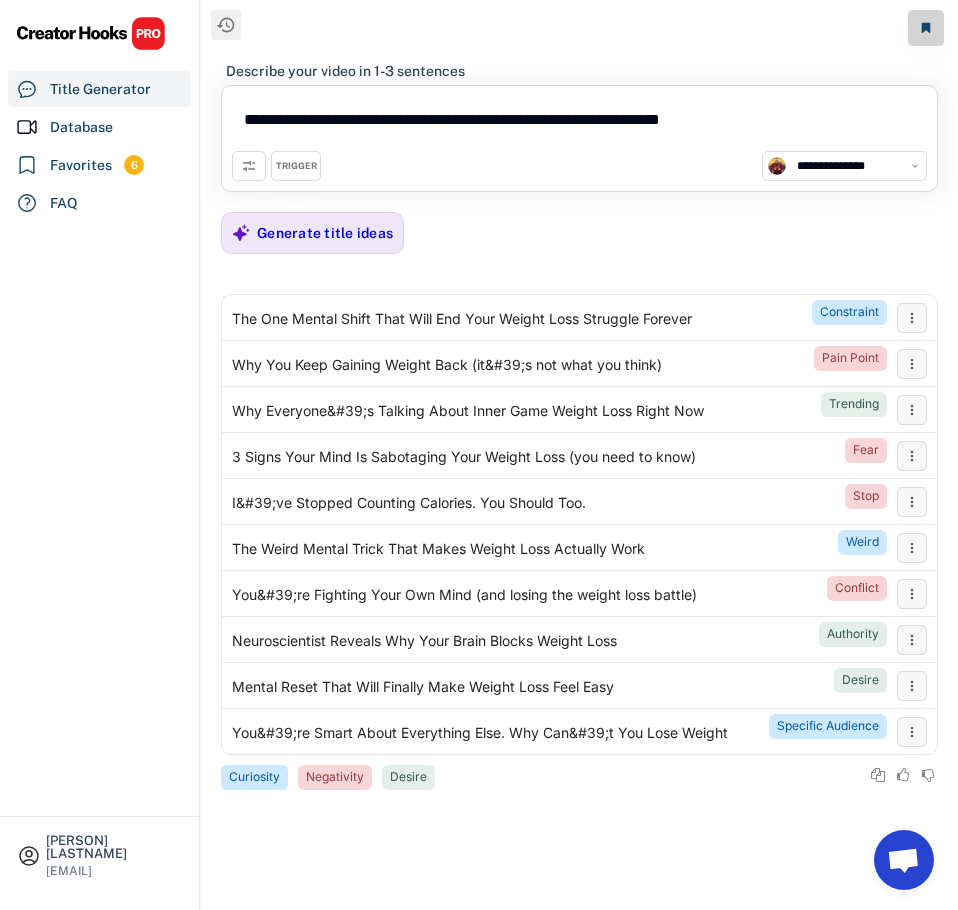 click on "**********" at bounding box center (579, 123) 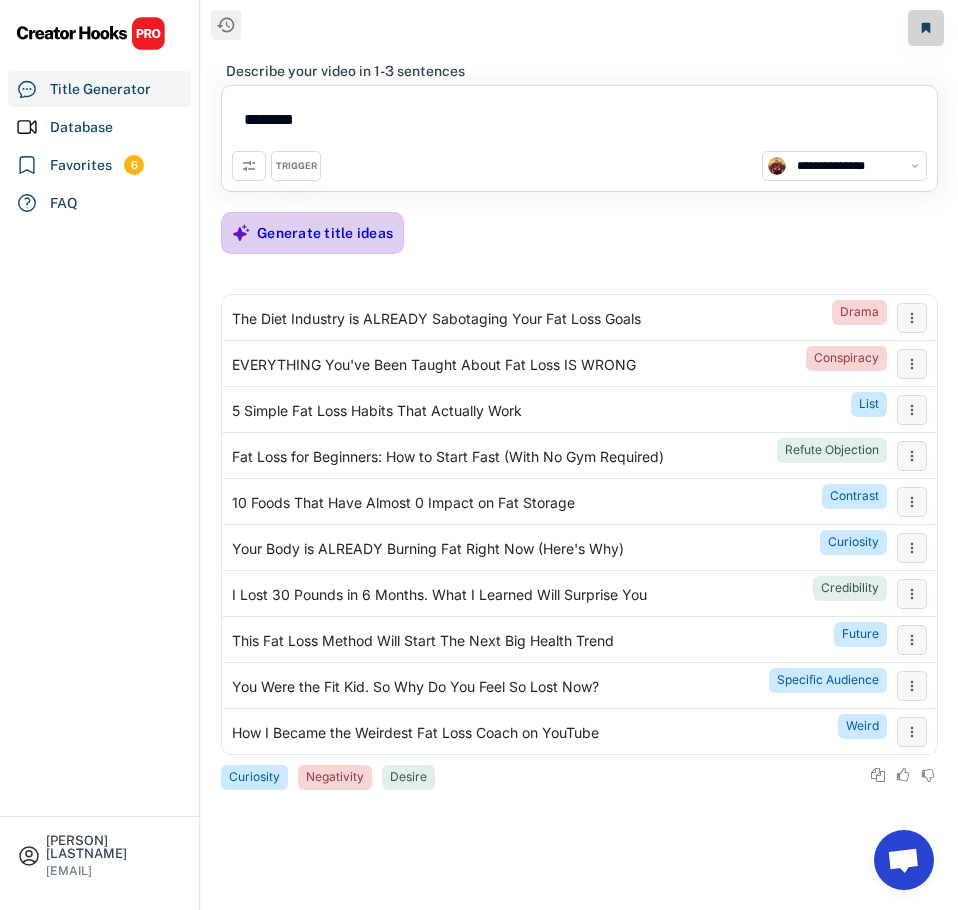 click on "Generate title ideas" at bounding box center [325, 233] 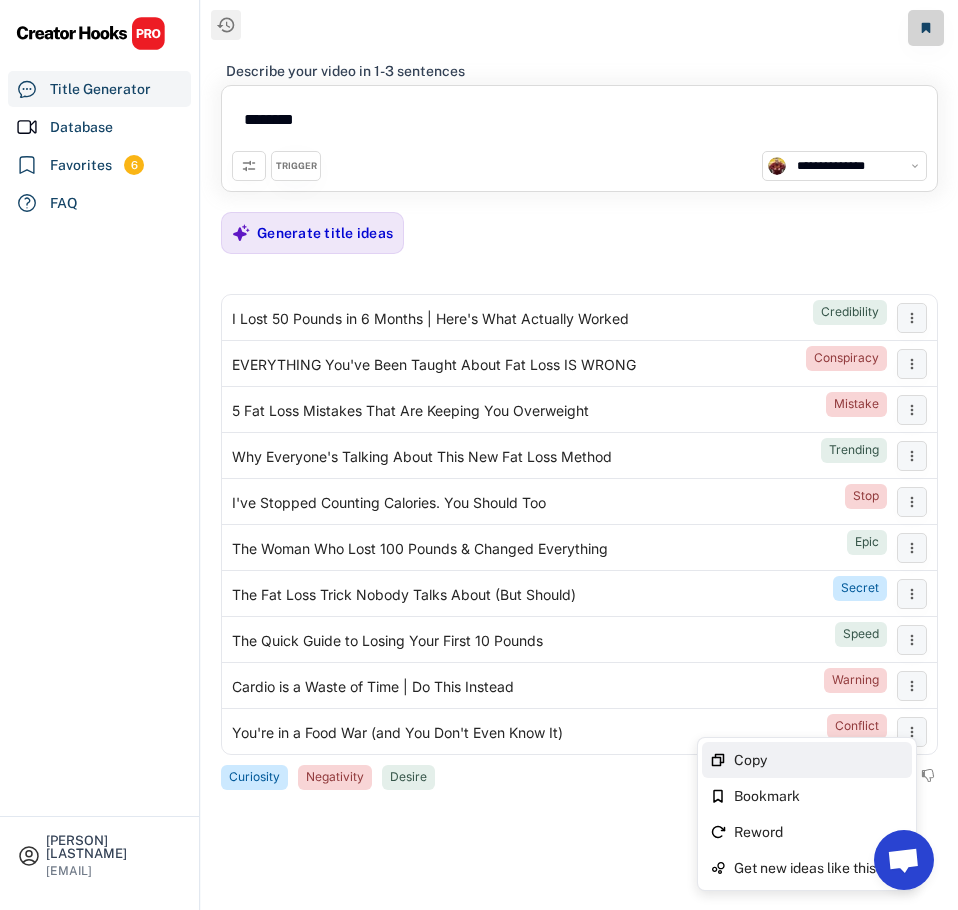 click on "Copy" at bounding box center (819, 760) 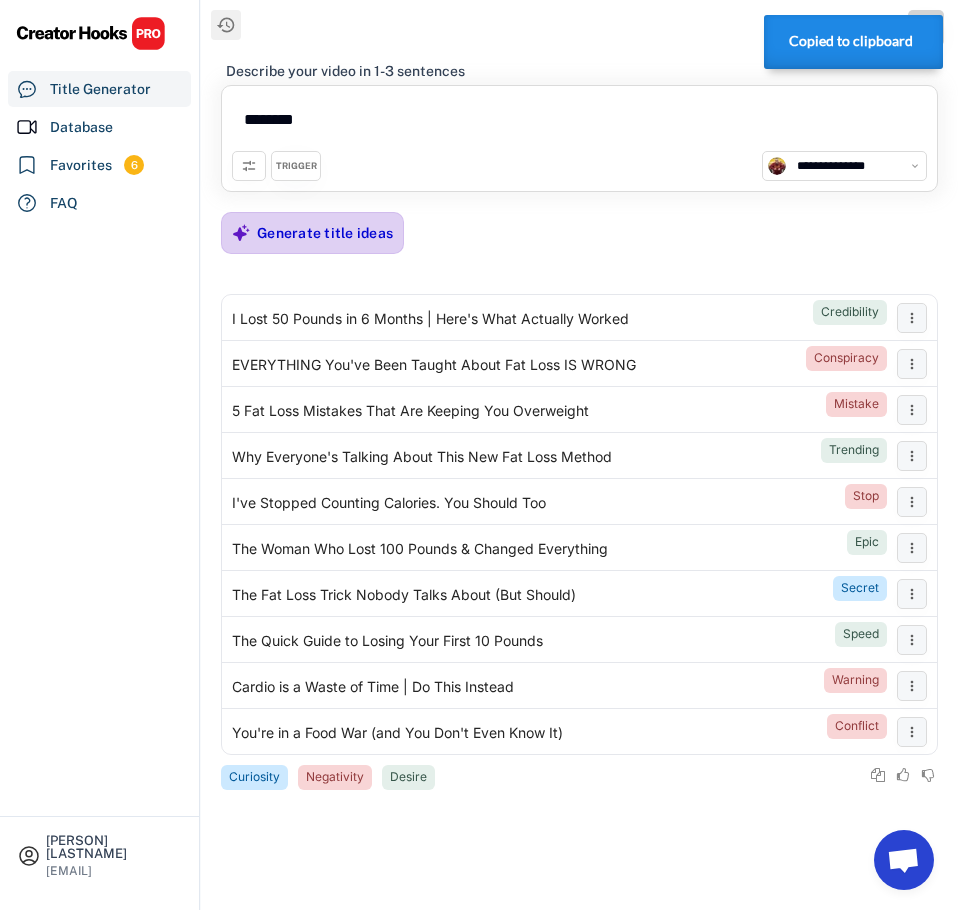 click on "Generate title ideas" at bounding box center (325, 233) 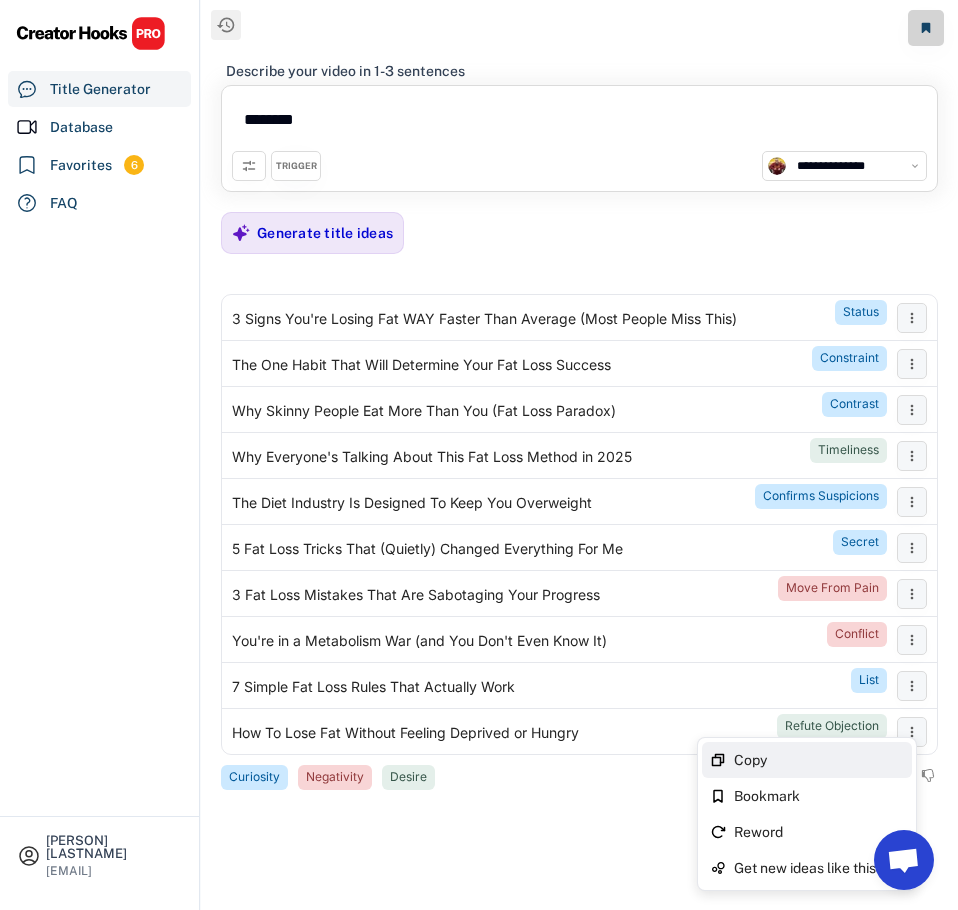 click on "Copy" at bounding box center (819, 760) 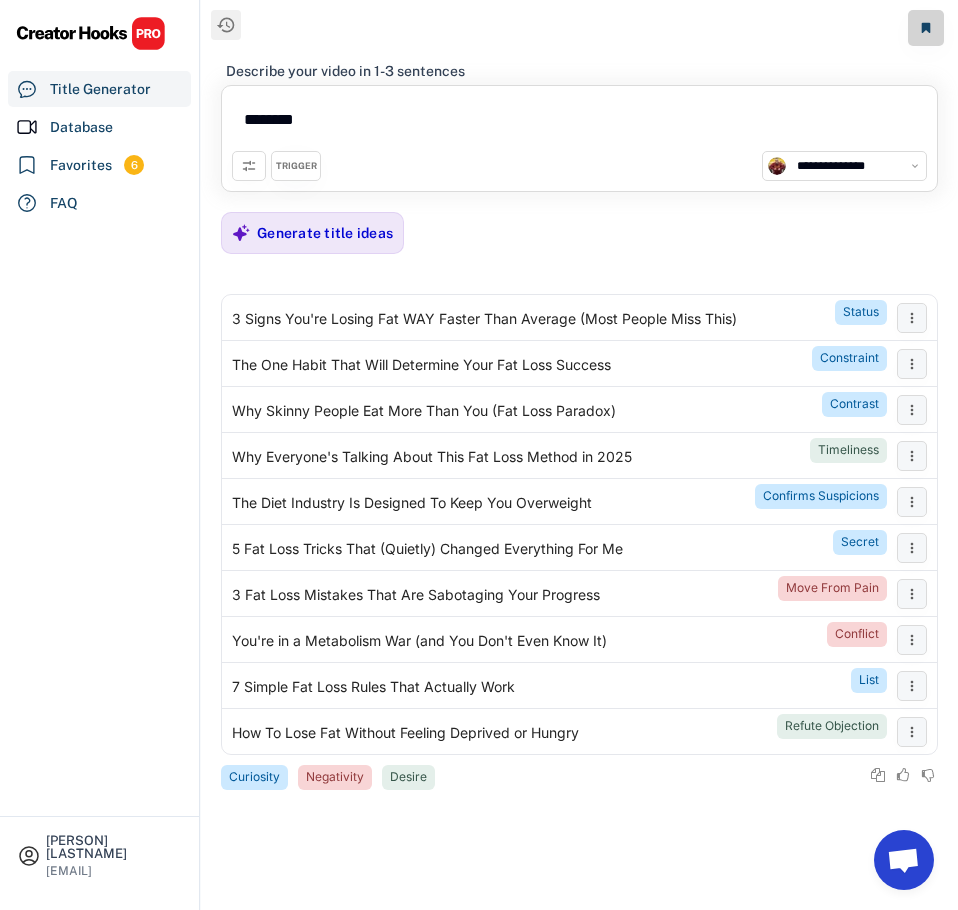 click on "********" at bounding box center (579, 123) 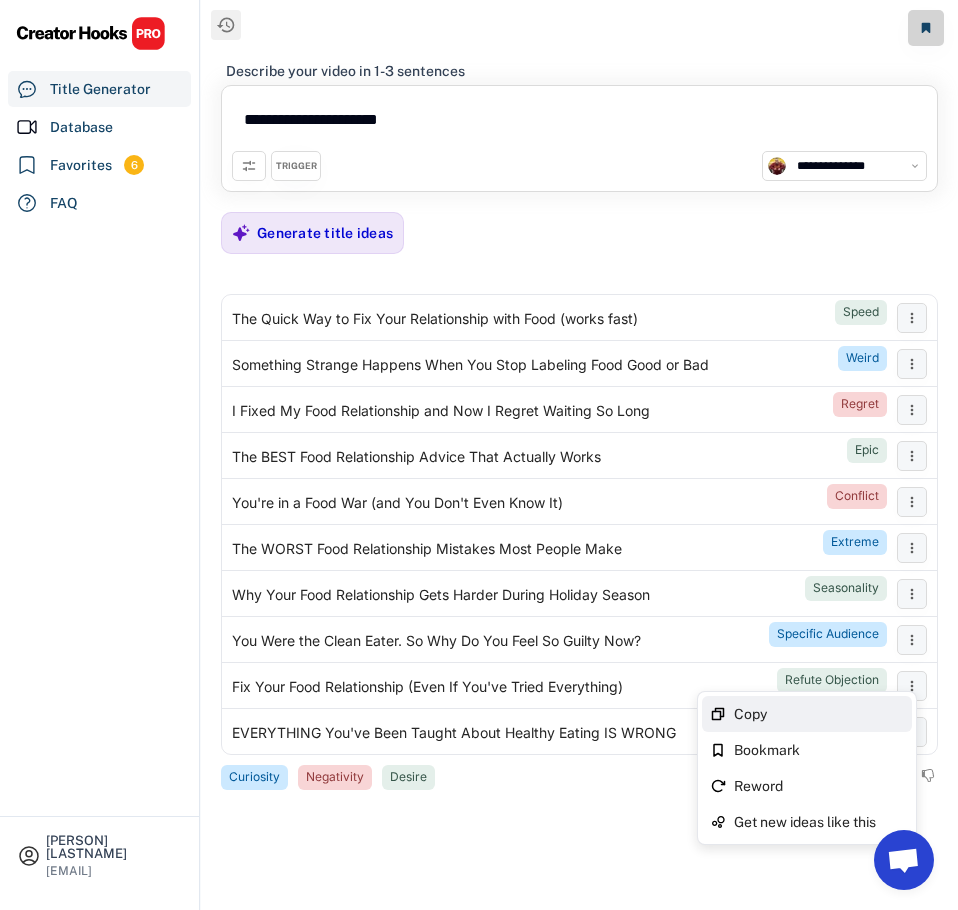 type on "**********" 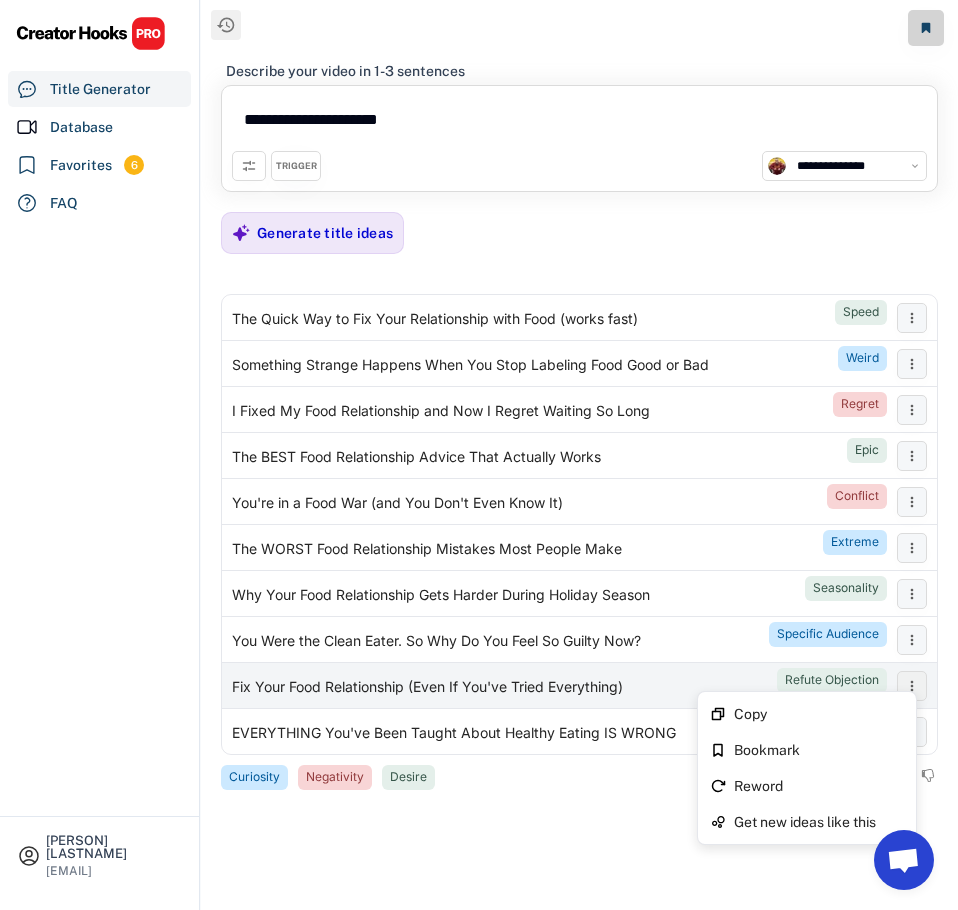 click 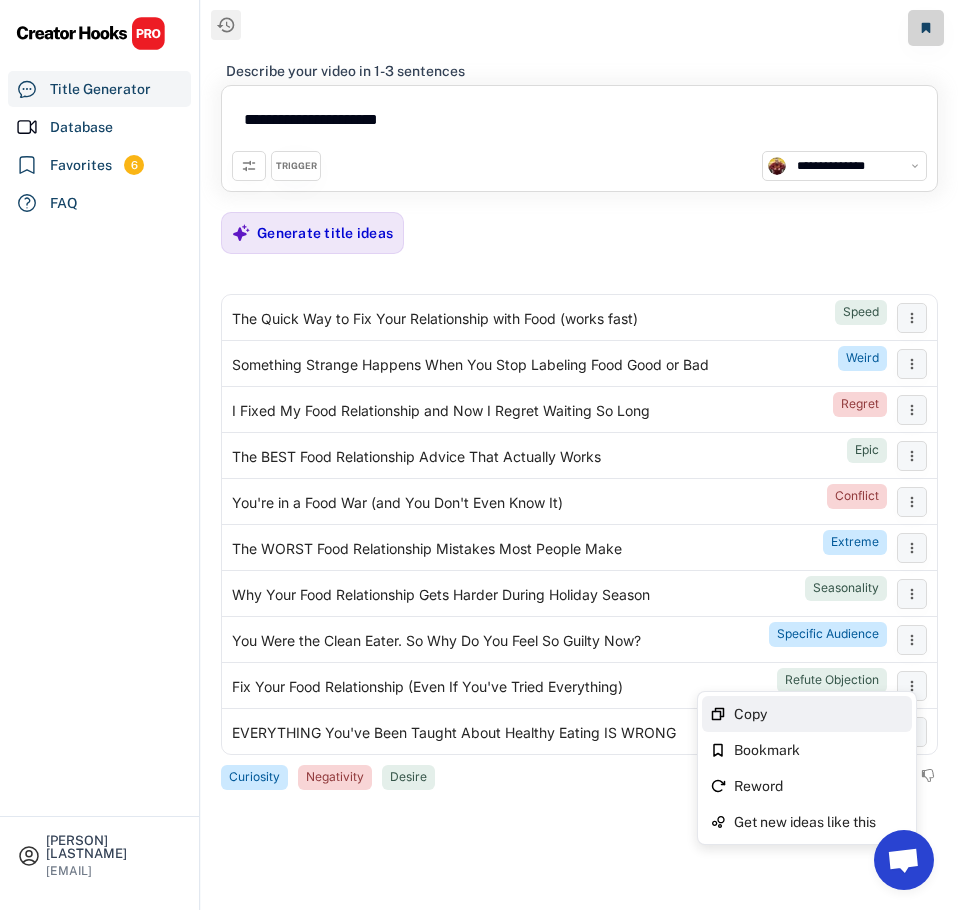 click on "Copy" at bounding box center [819, 714] 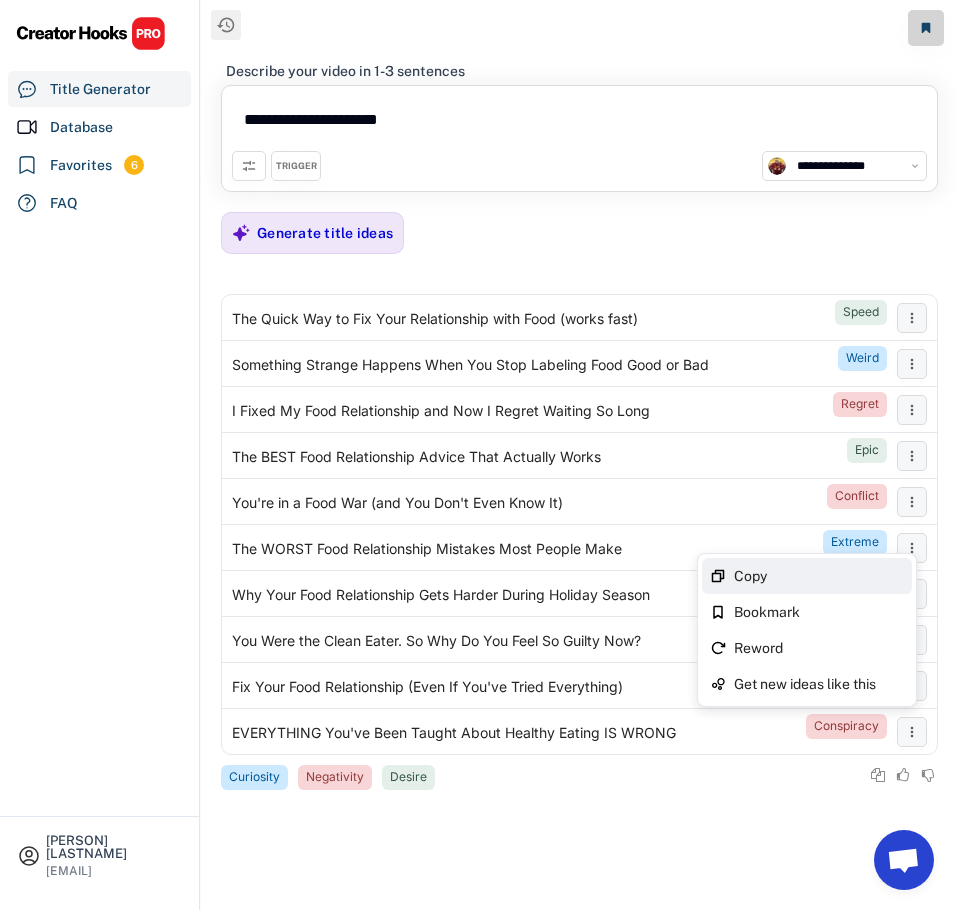 click on "Copy" at bounding box center [819, 576] 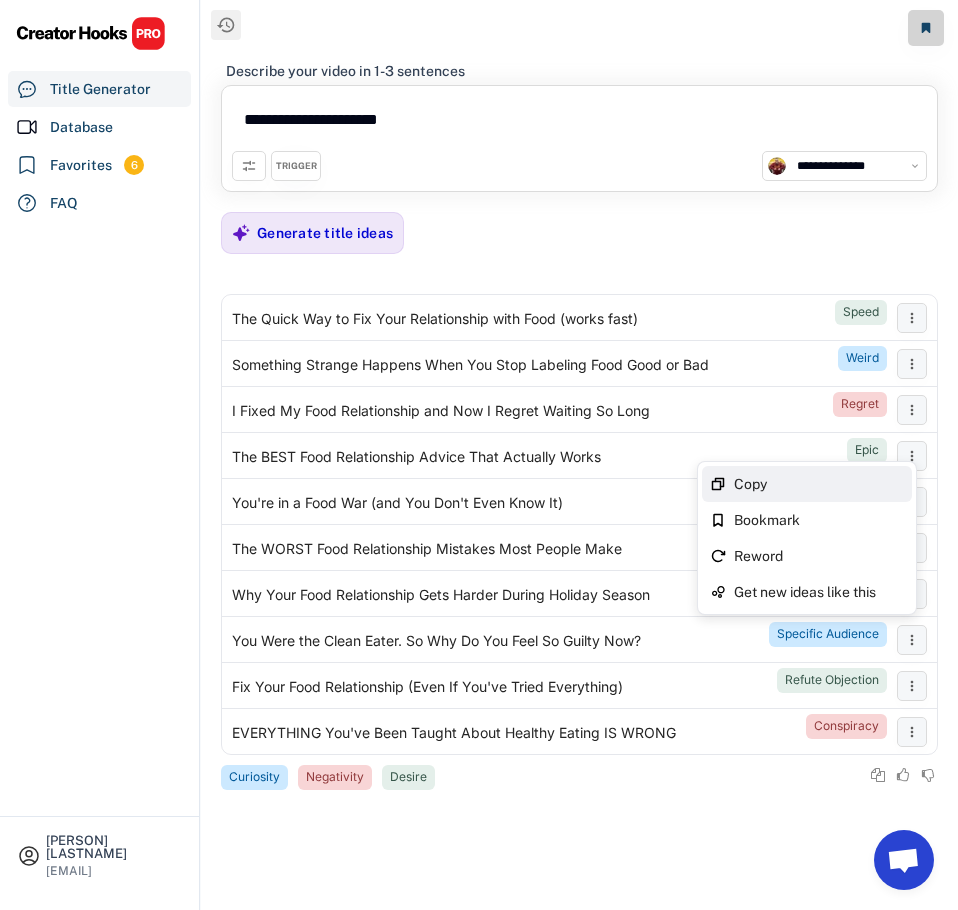 click on "Copy" at bounding box center [807, 484] 